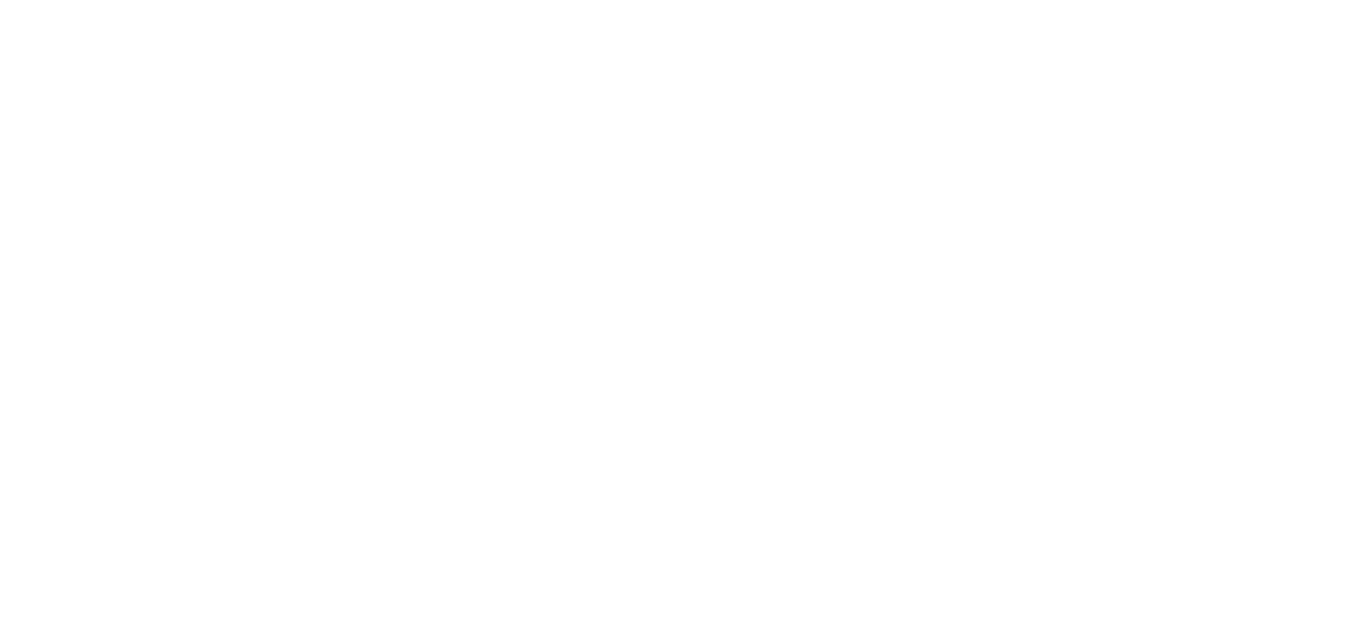 scroll, scrollTop: 0, scrollLeft: 0, axis: both 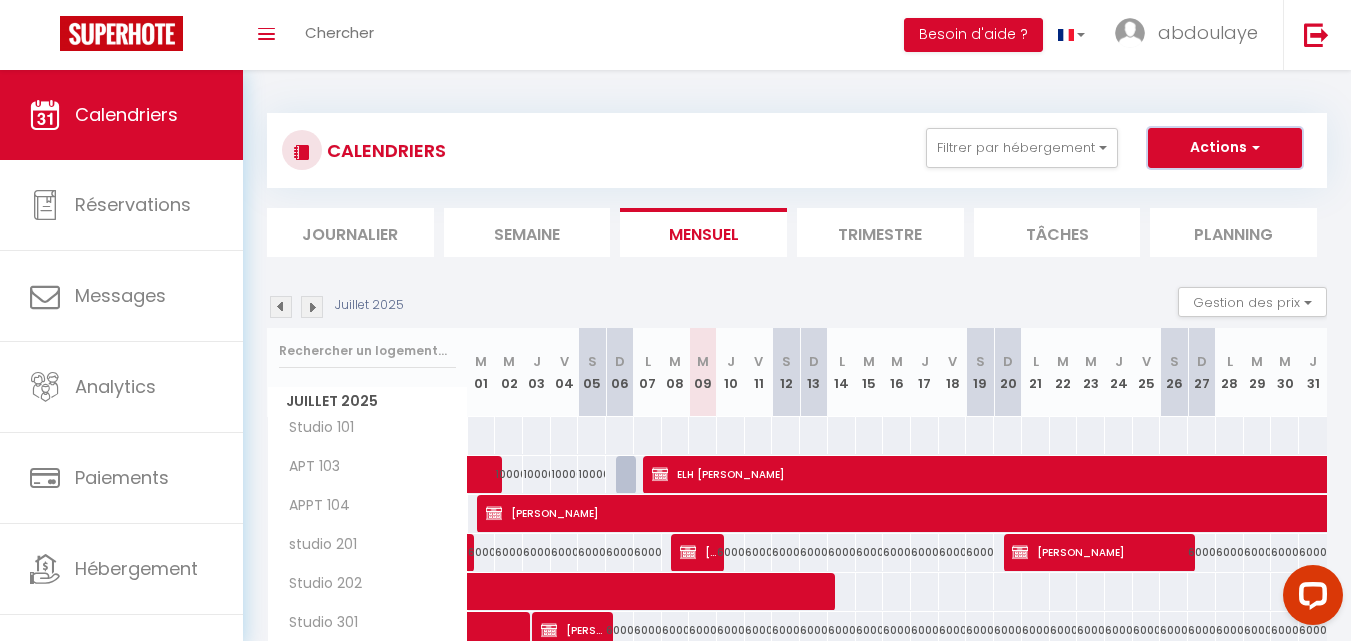 click on "Actions" at bounding box center (1225, 148) 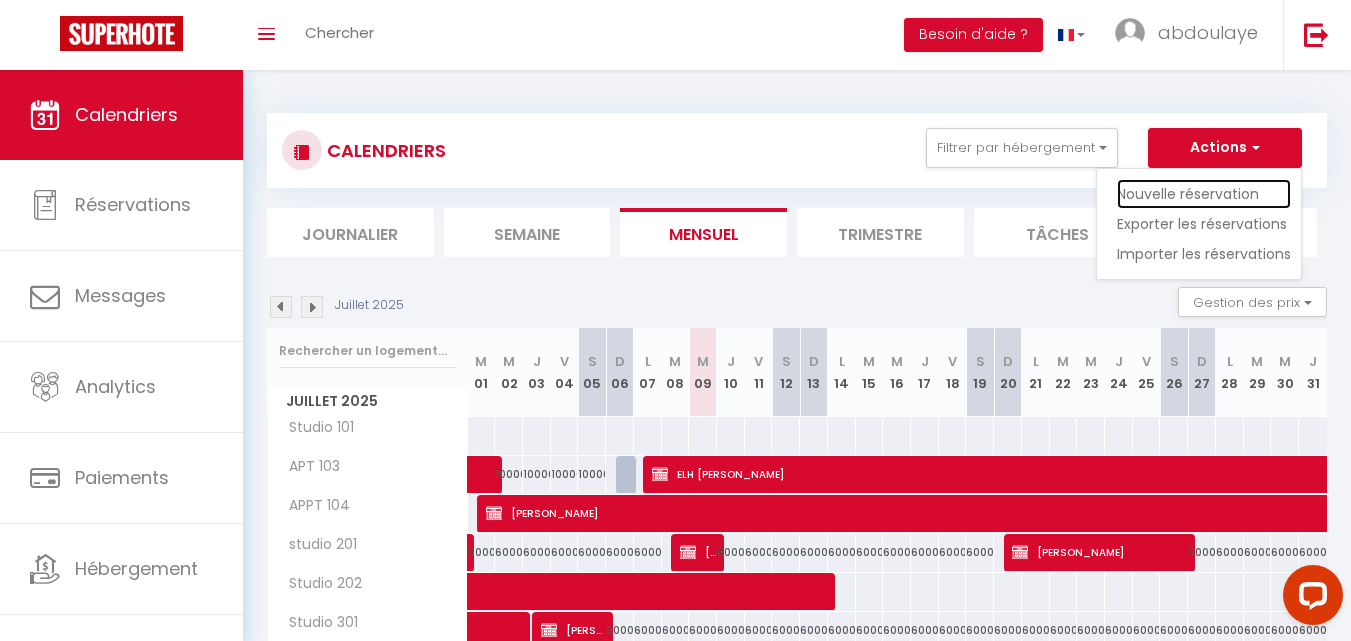 click on "Nouvelle réservation" at bounding box center [1204, 194] 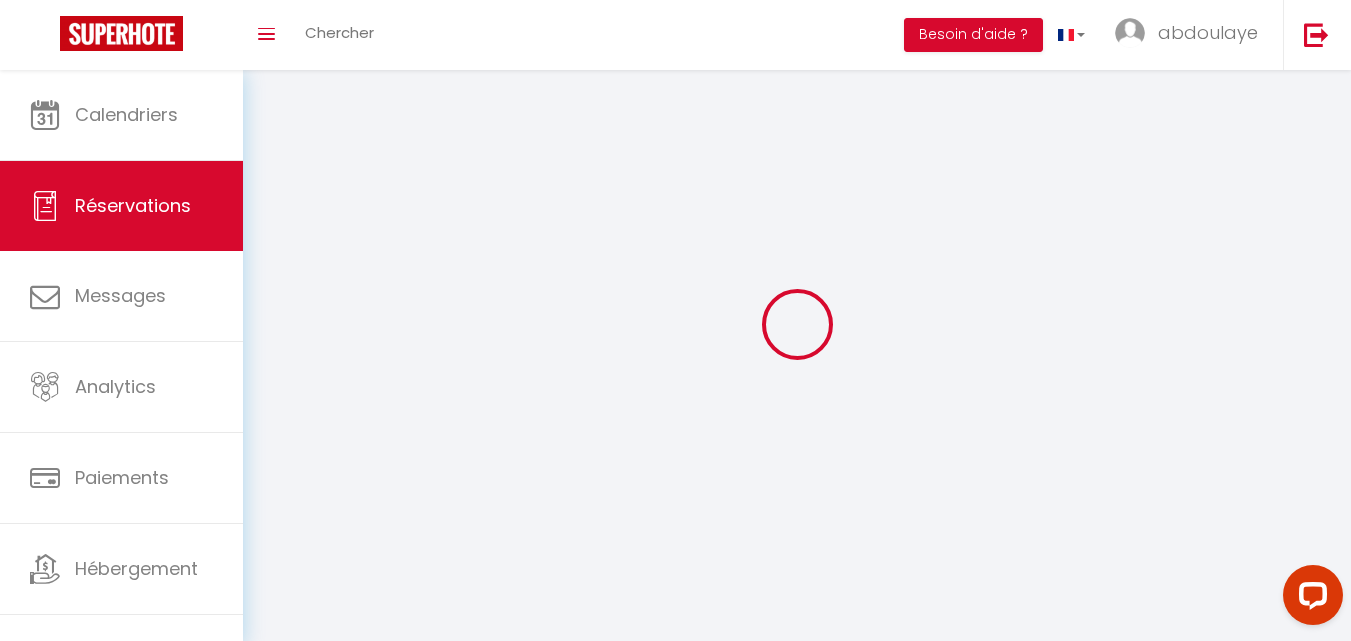 select 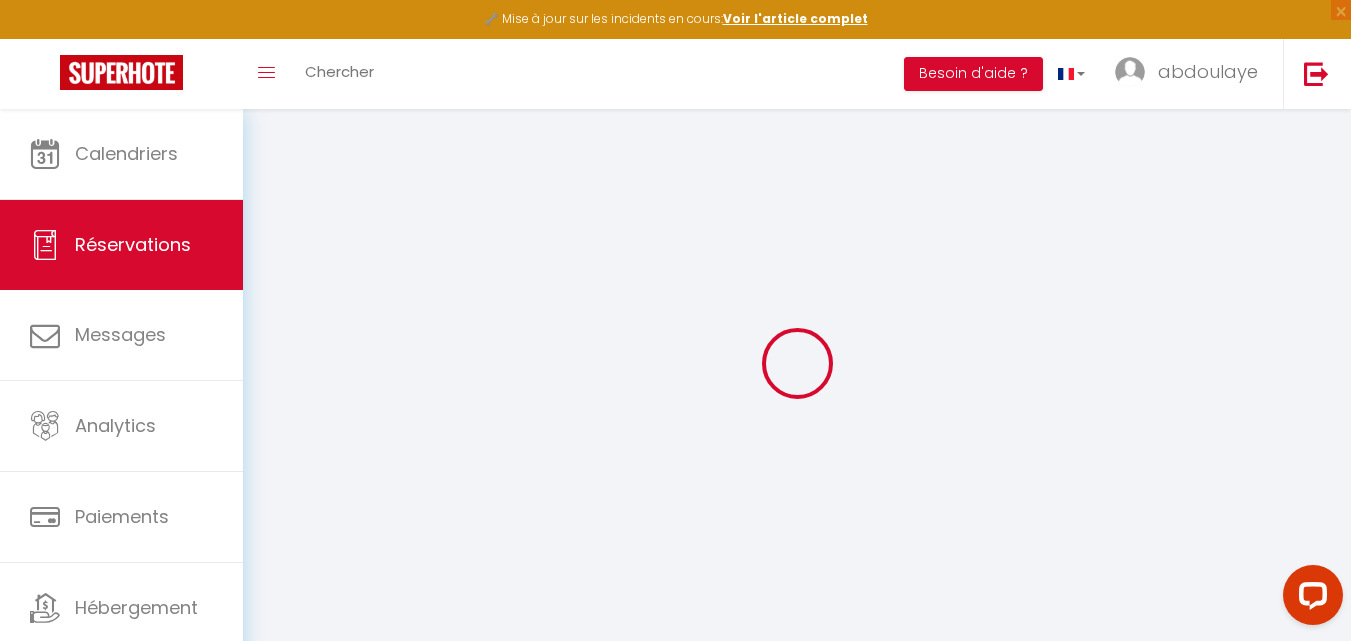 select 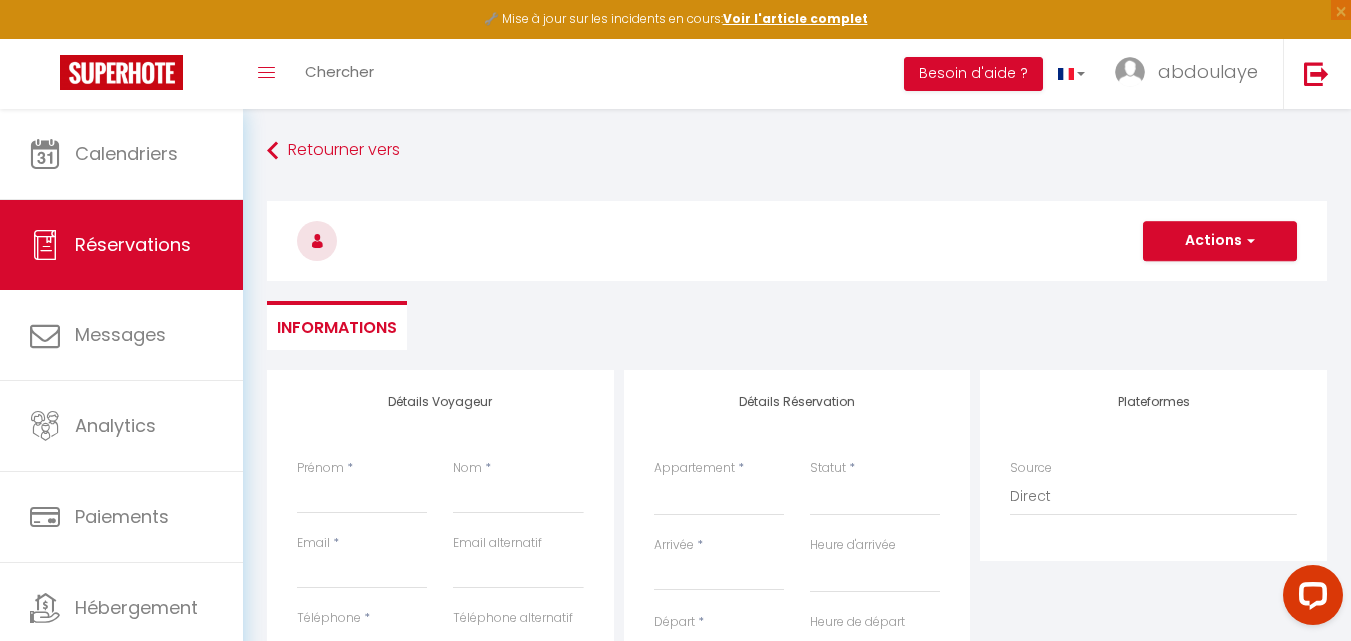 select 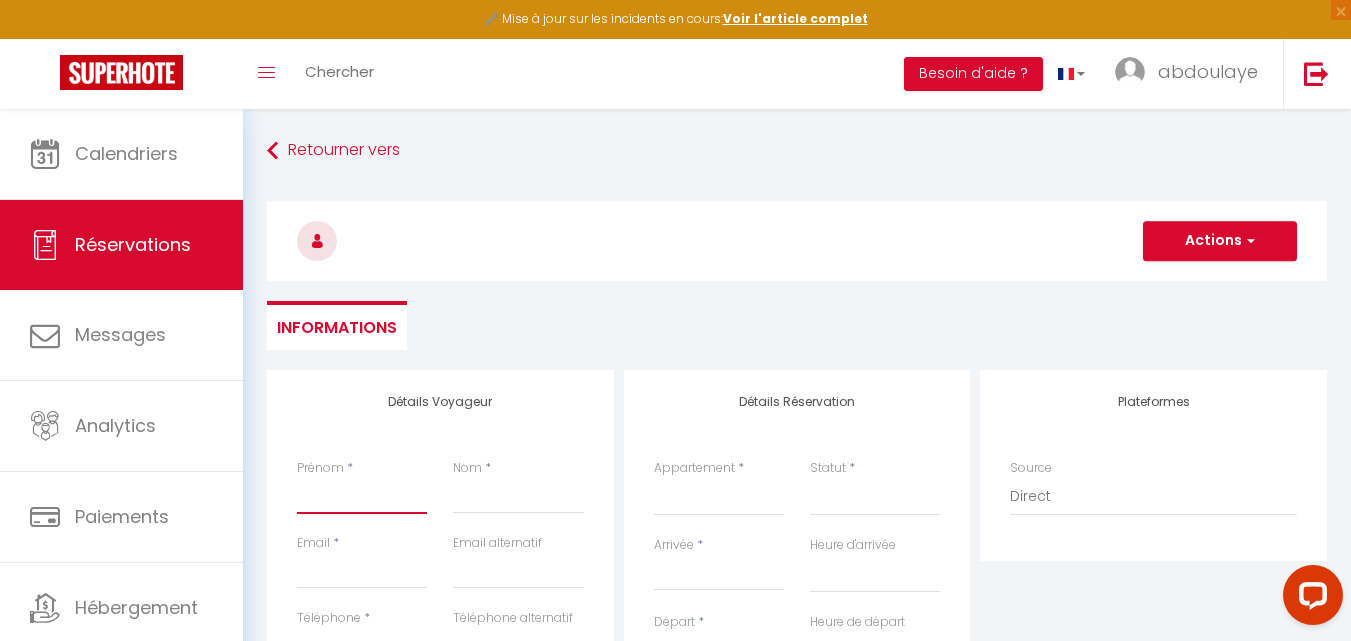 click on "Prénom" at bounding box center [362, 496] 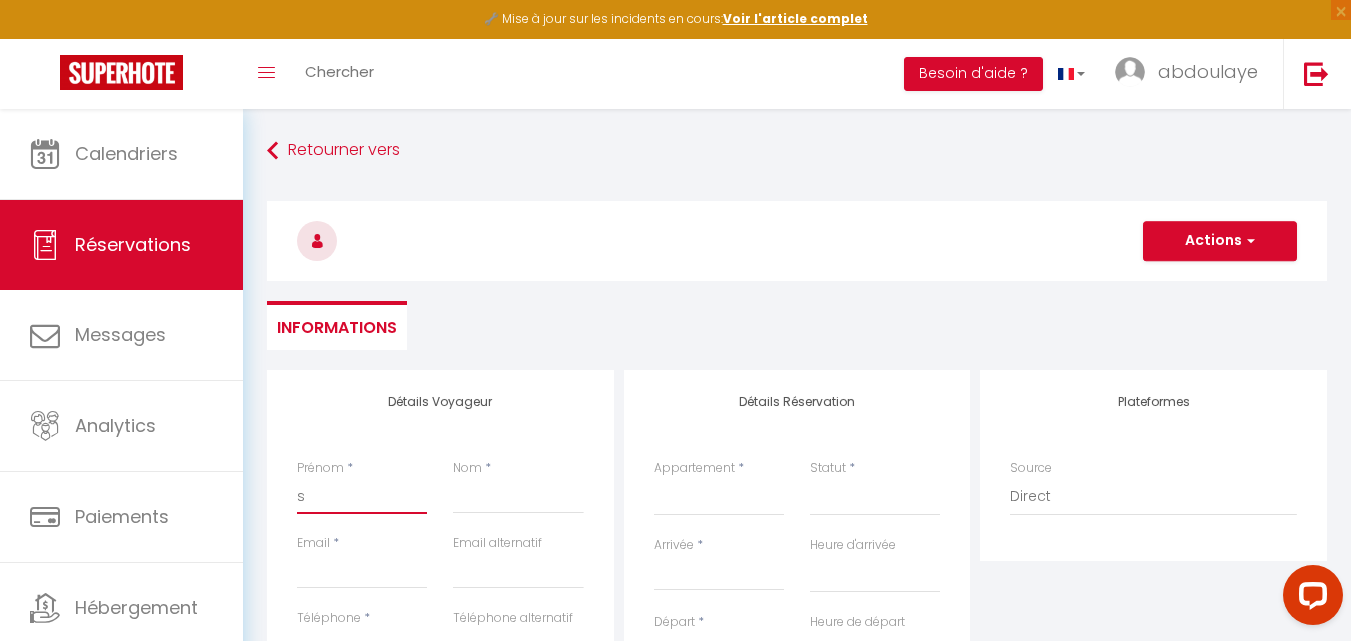 select 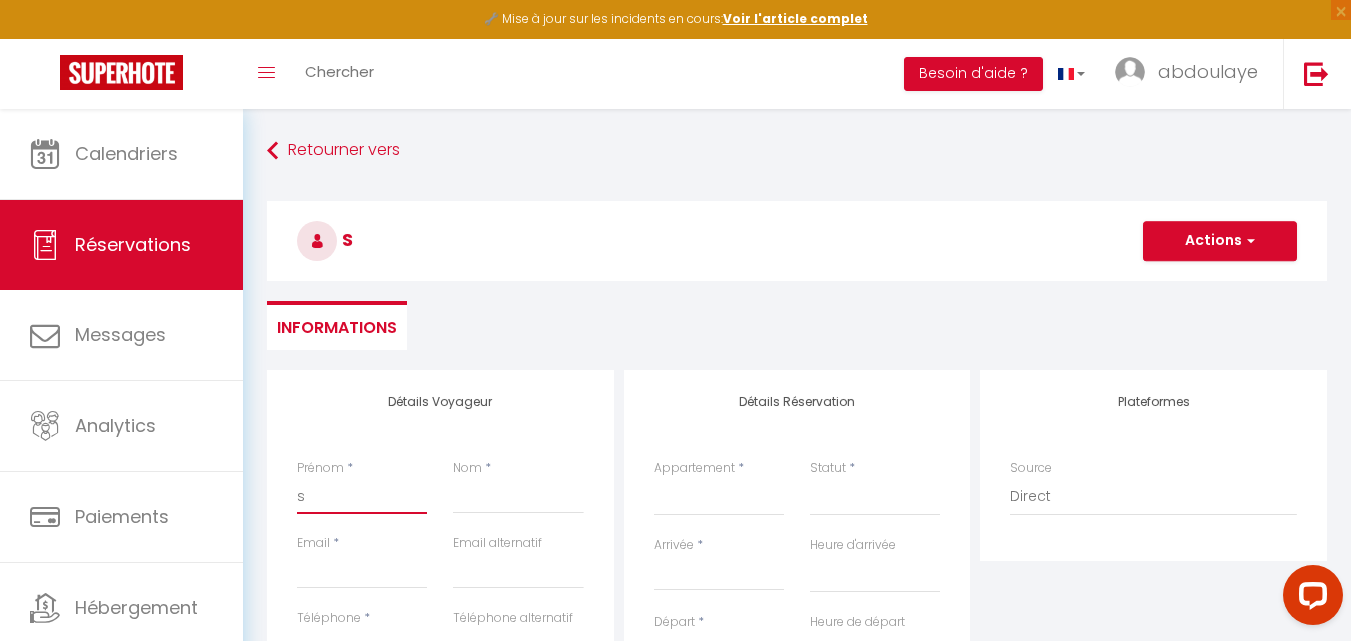 type on "si" 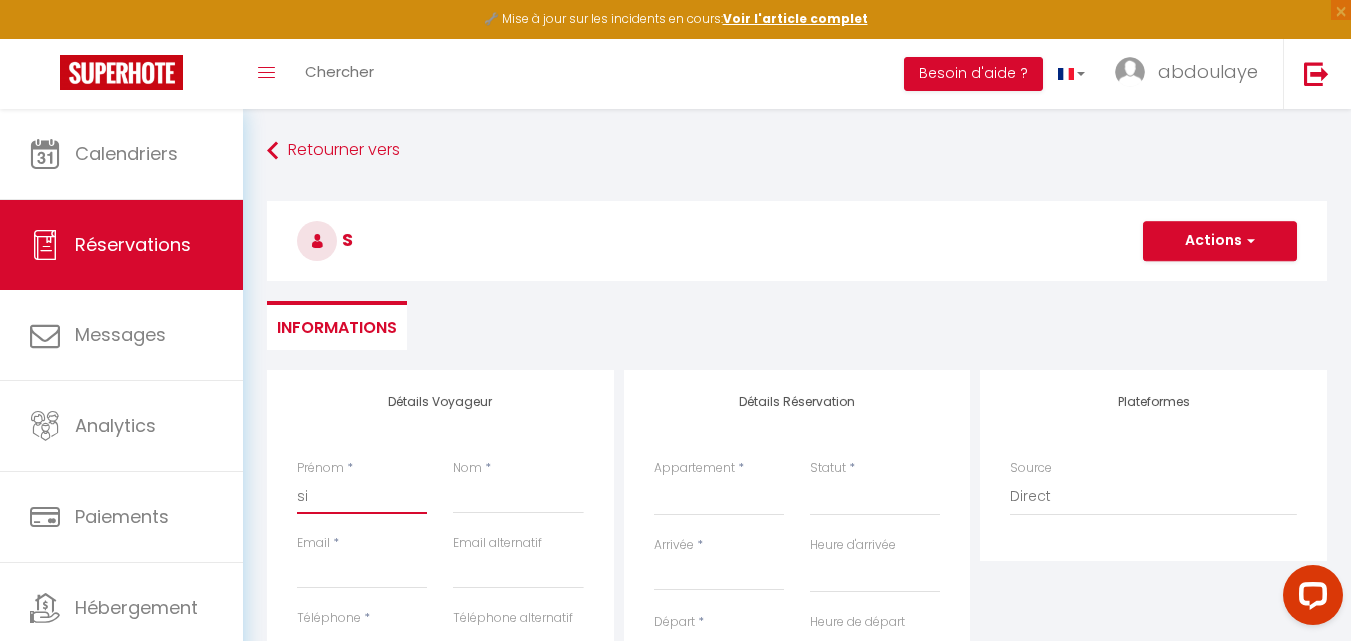 select 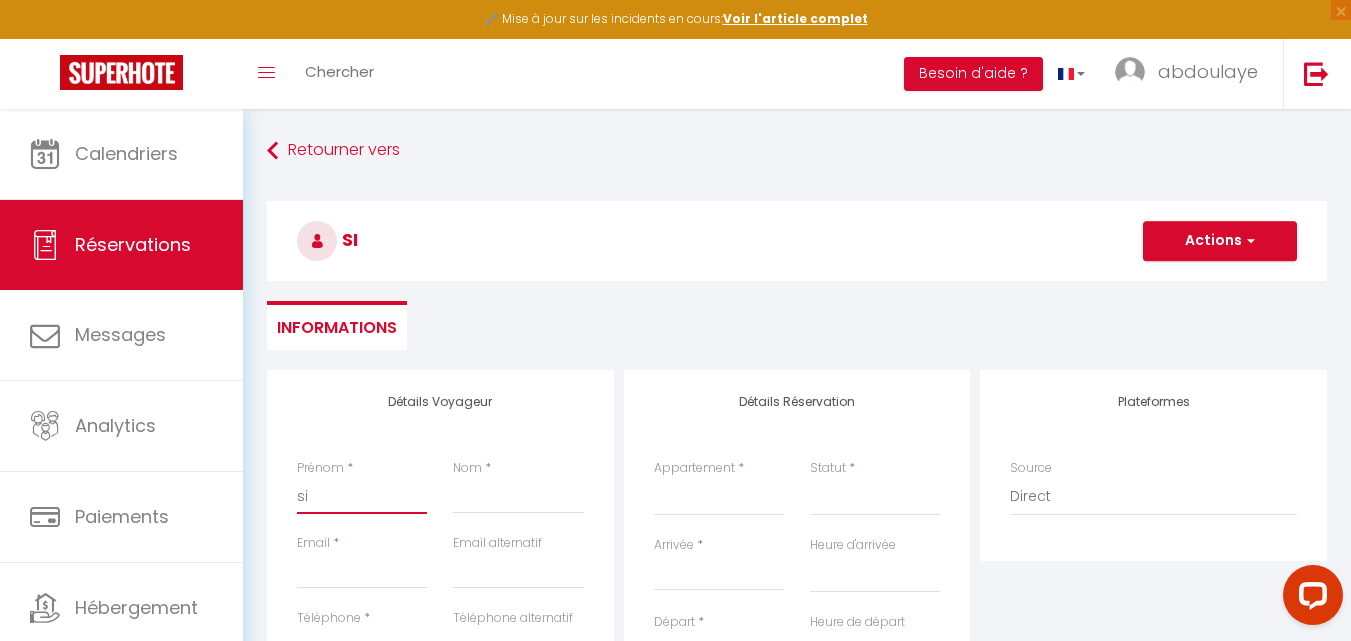 type on "sid" 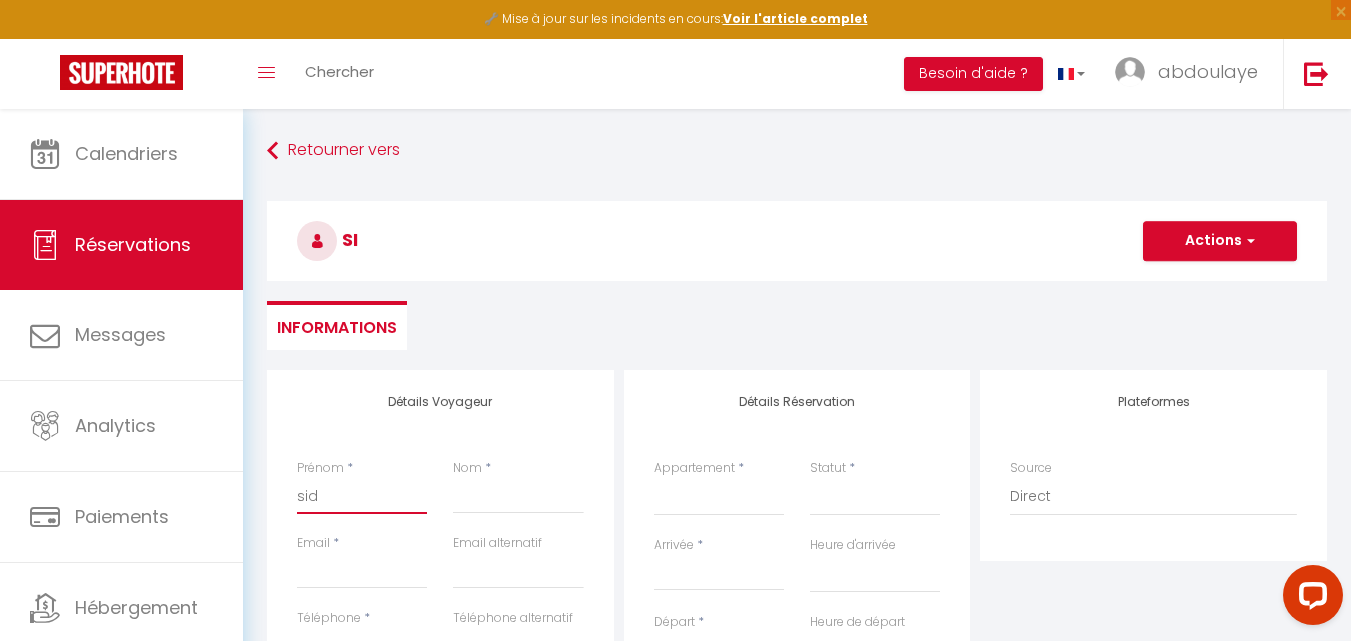 select 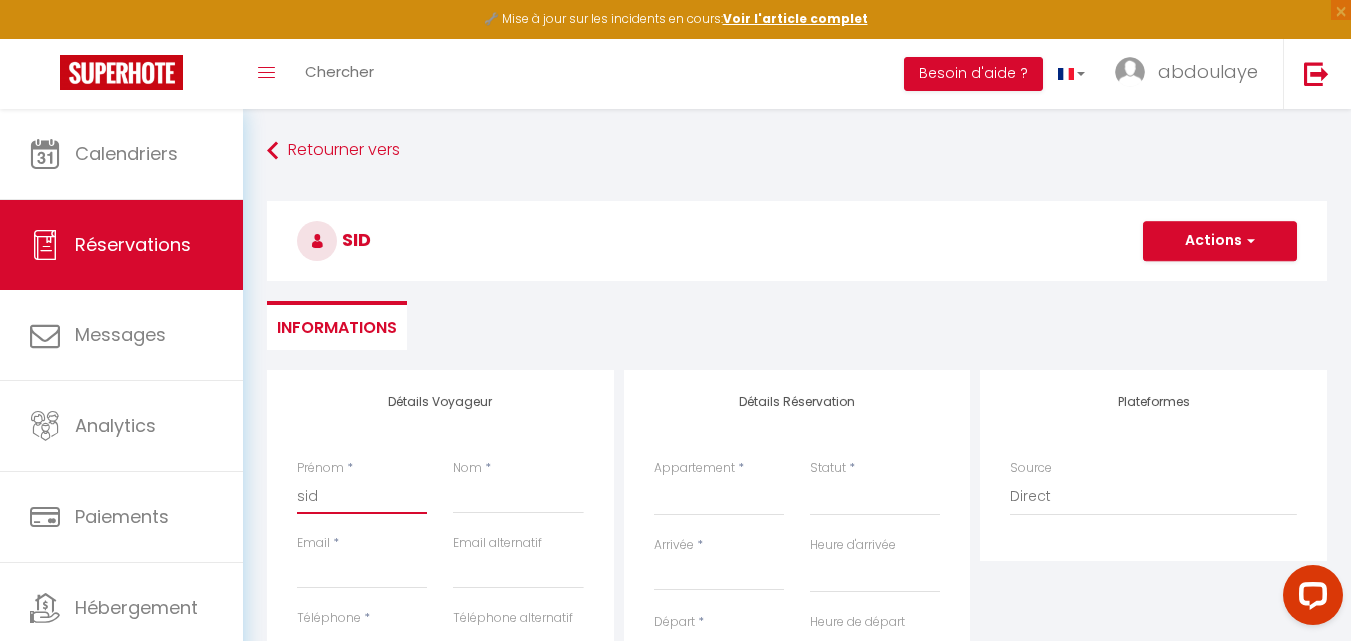type on "sidy" 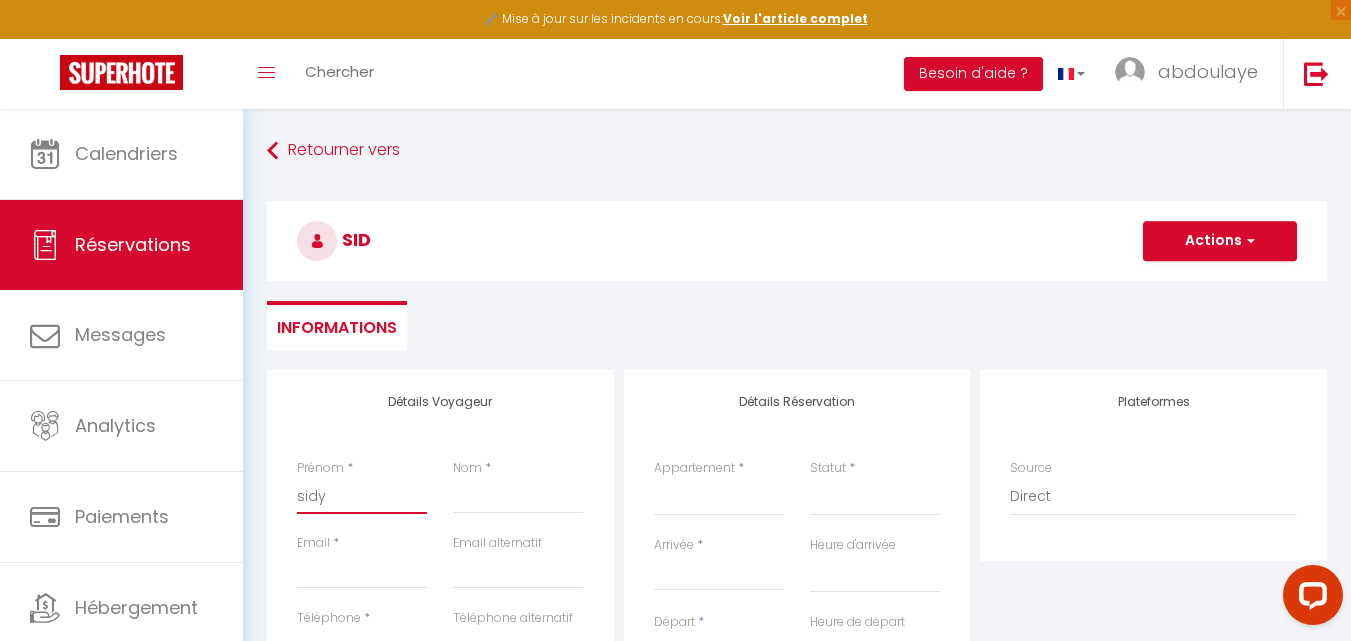 select 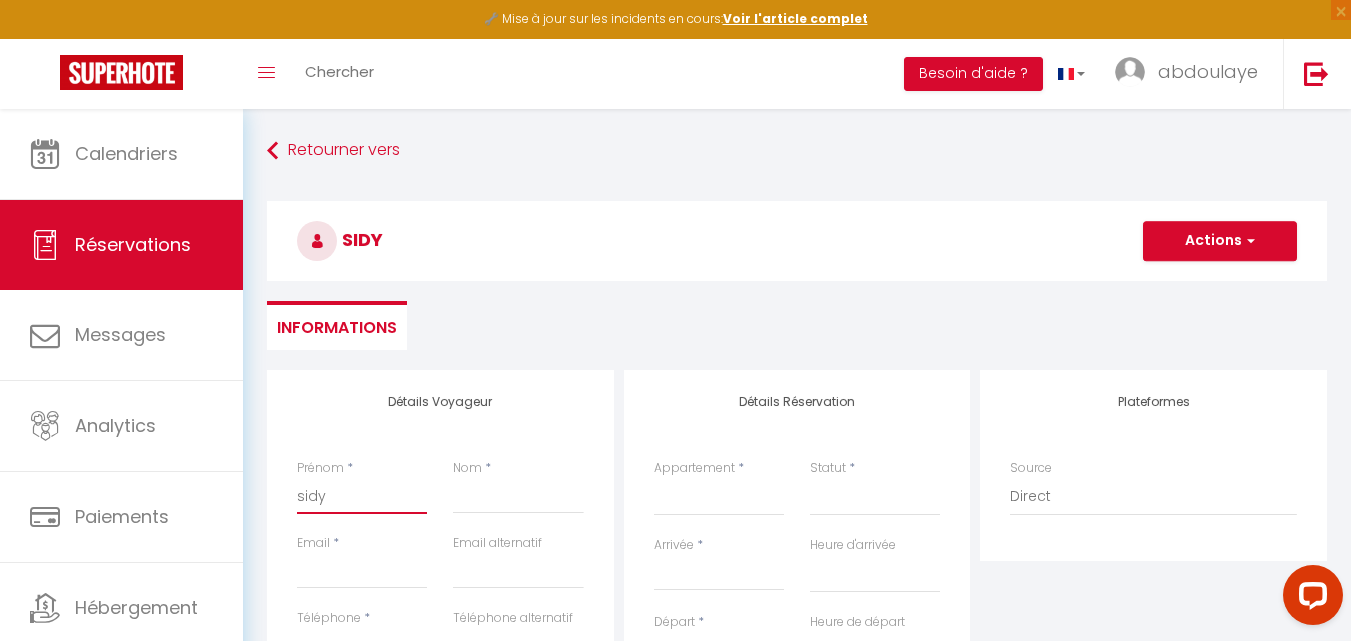 type on "sidy" 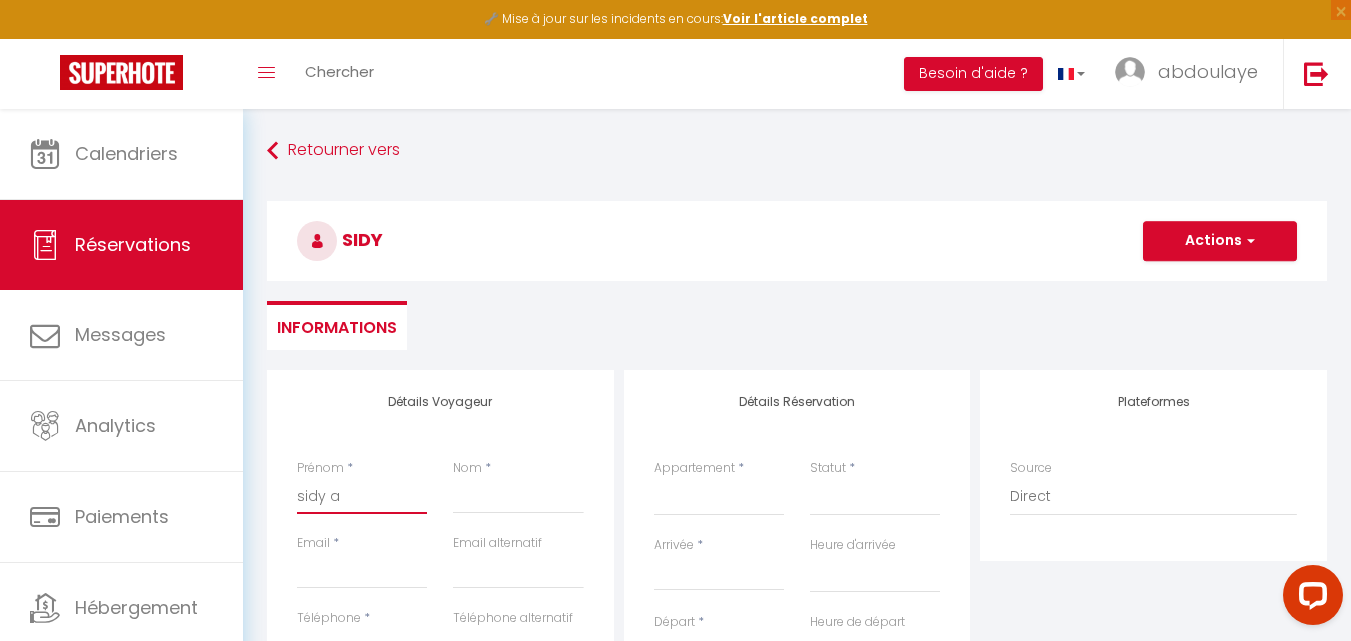 select 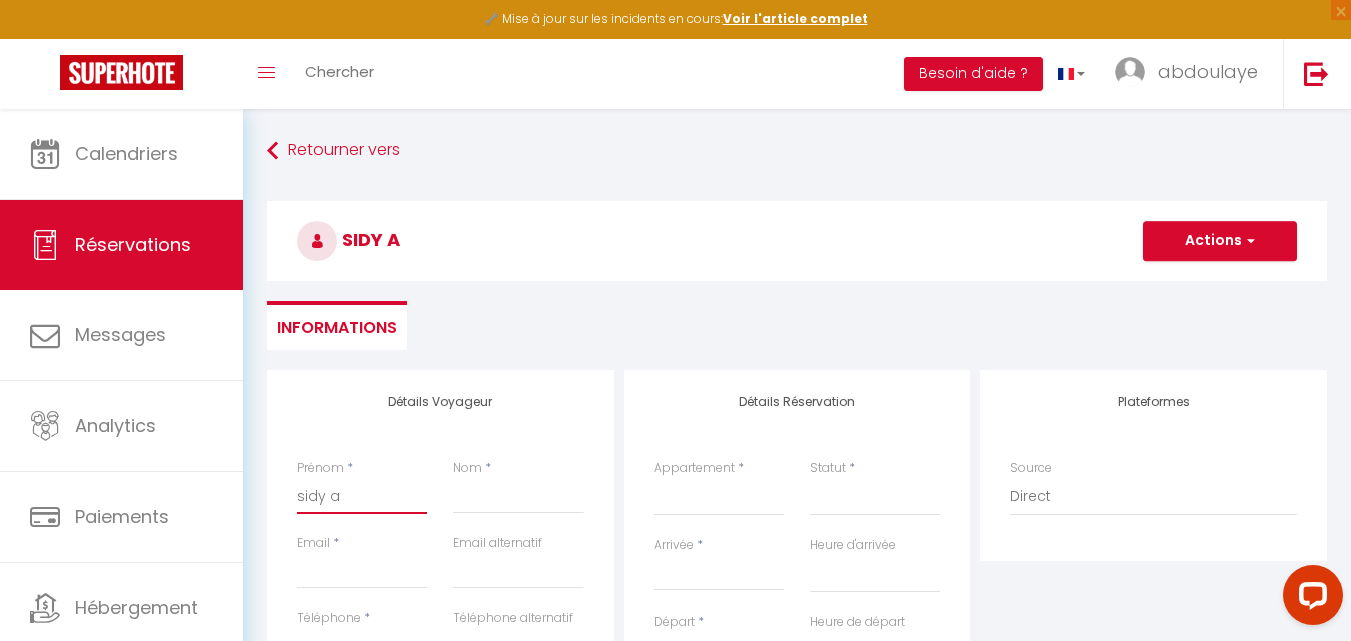 type on "sidy am" 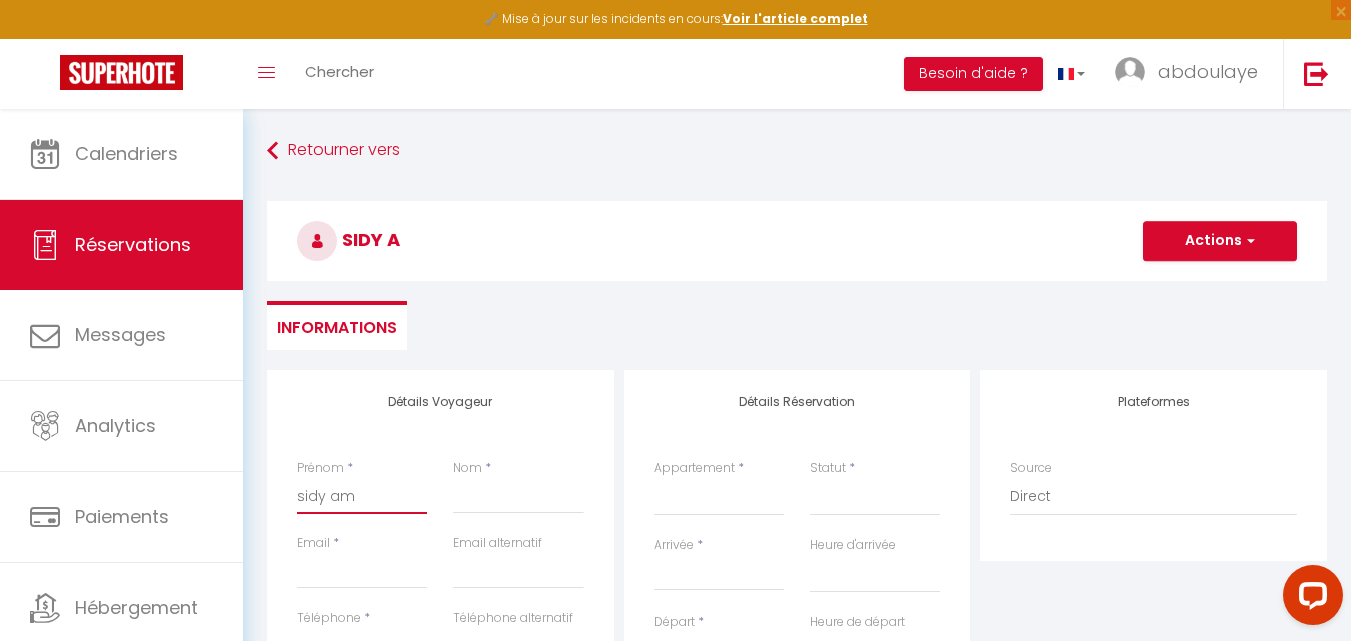 select 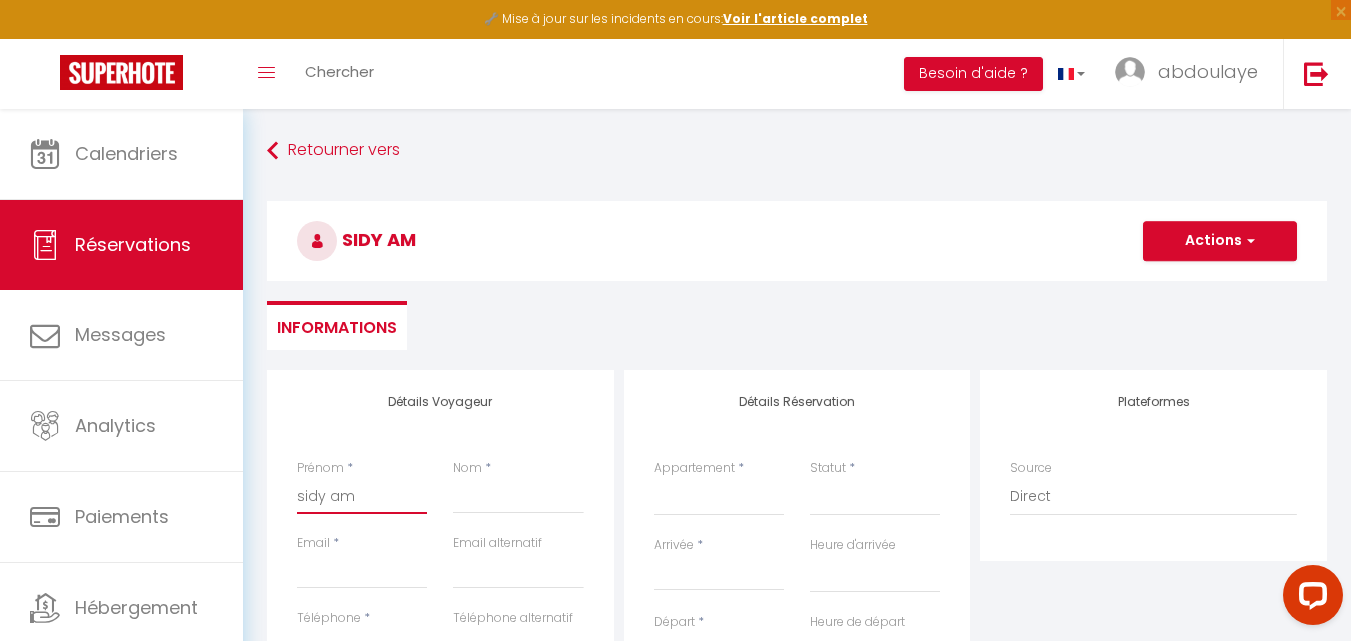 type on "sidy a" 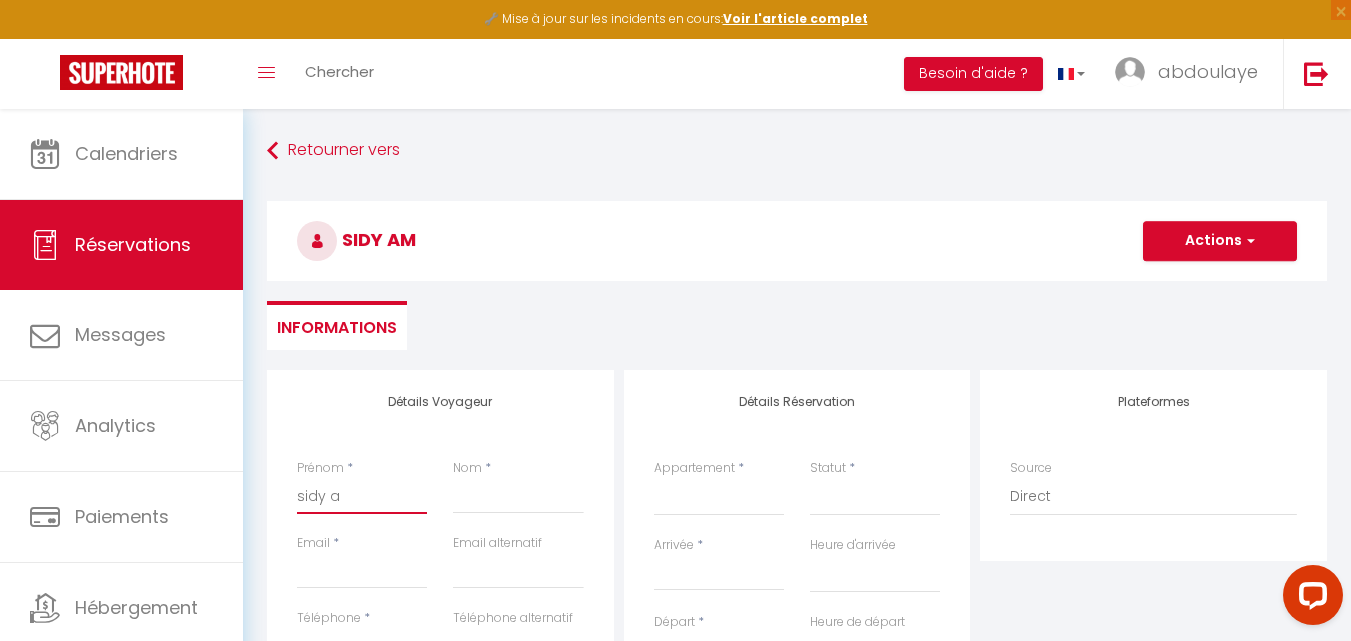 select 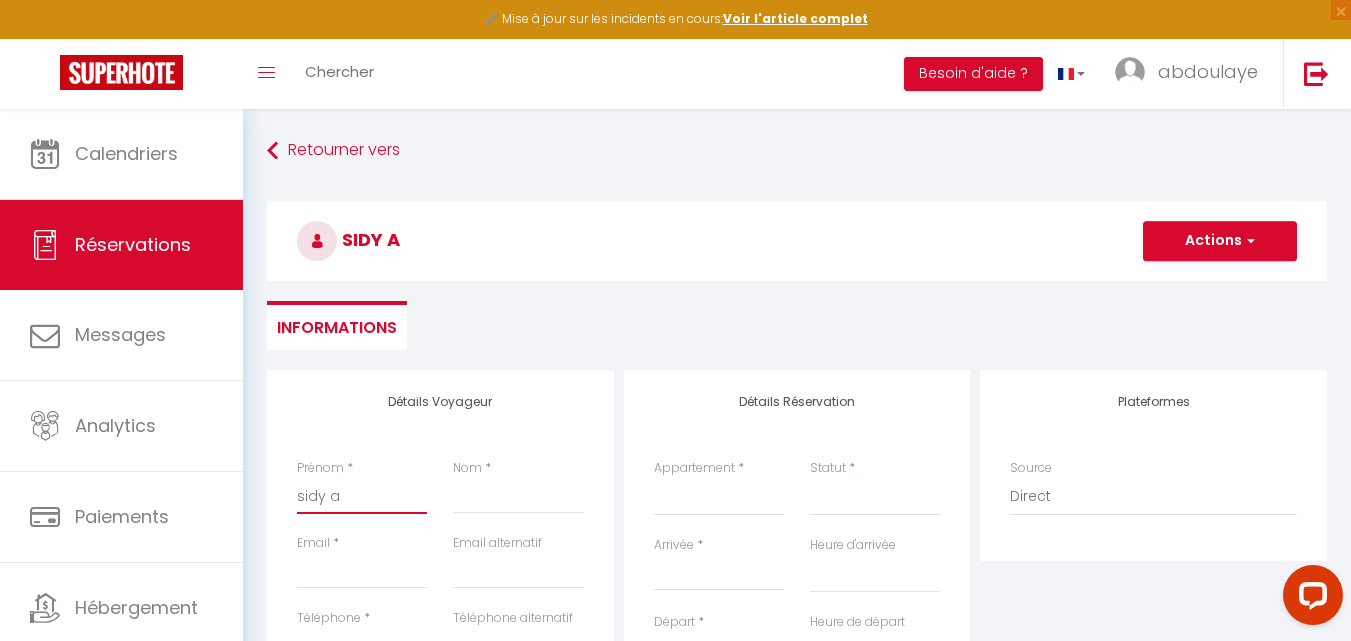 type on "sidy am" 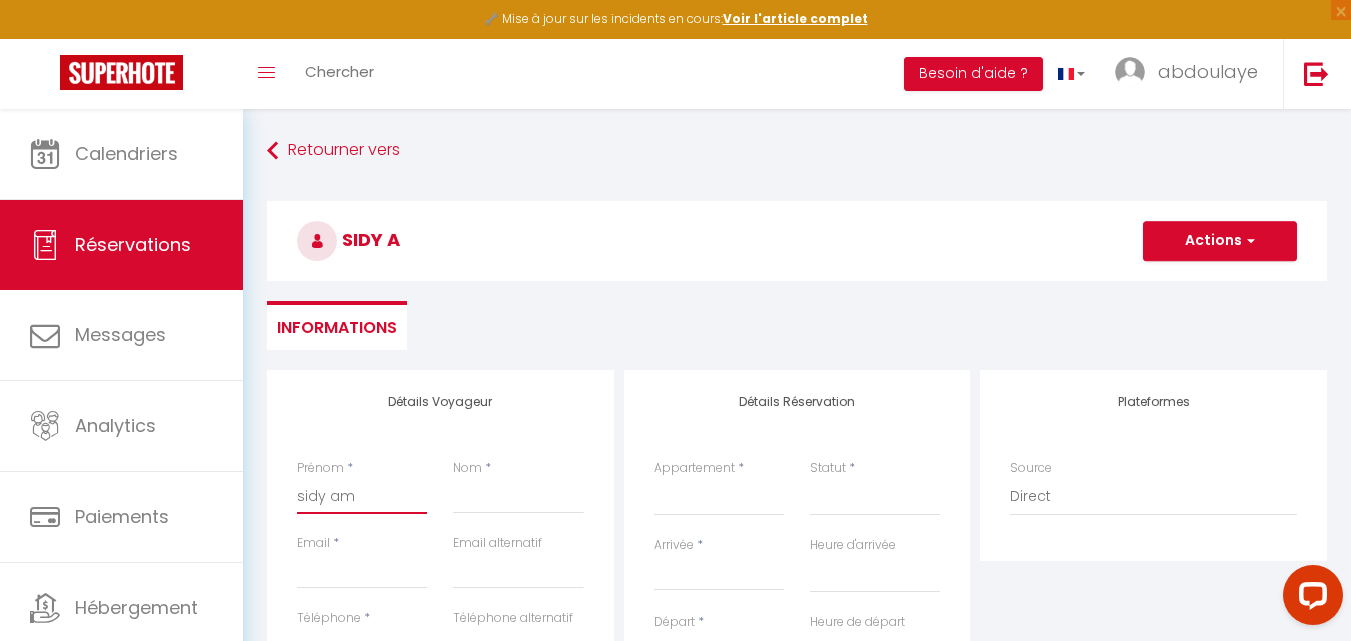 select 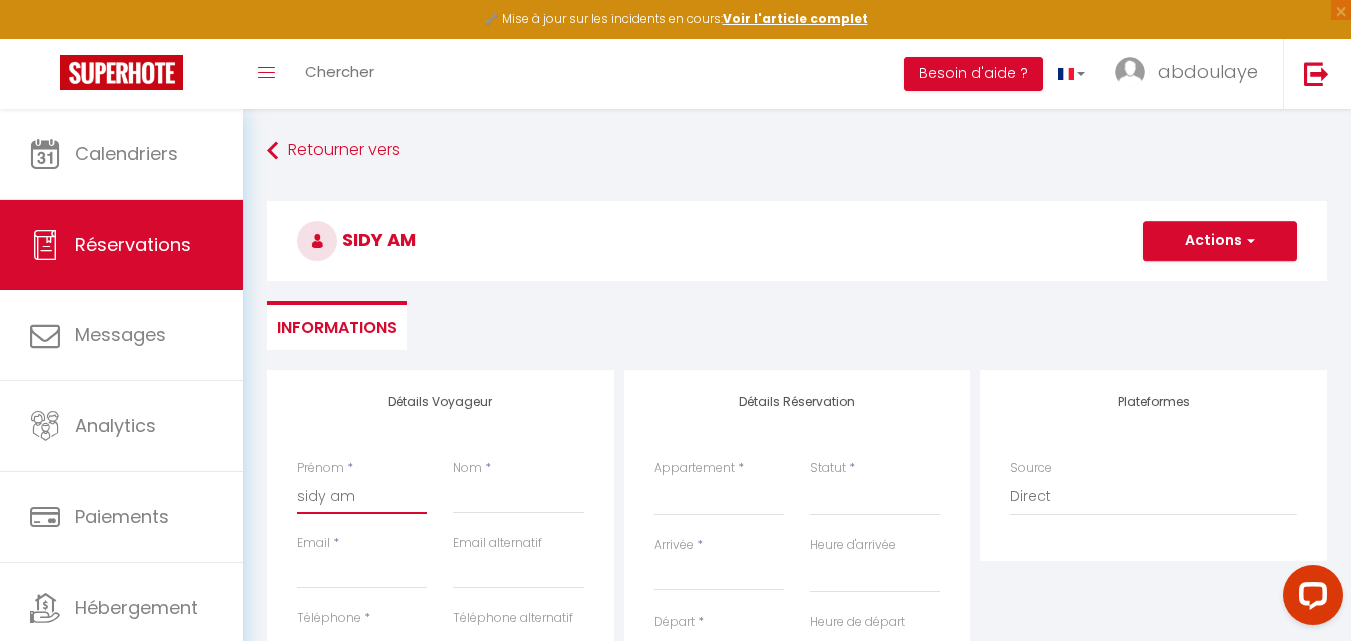 type on "sidy ame" 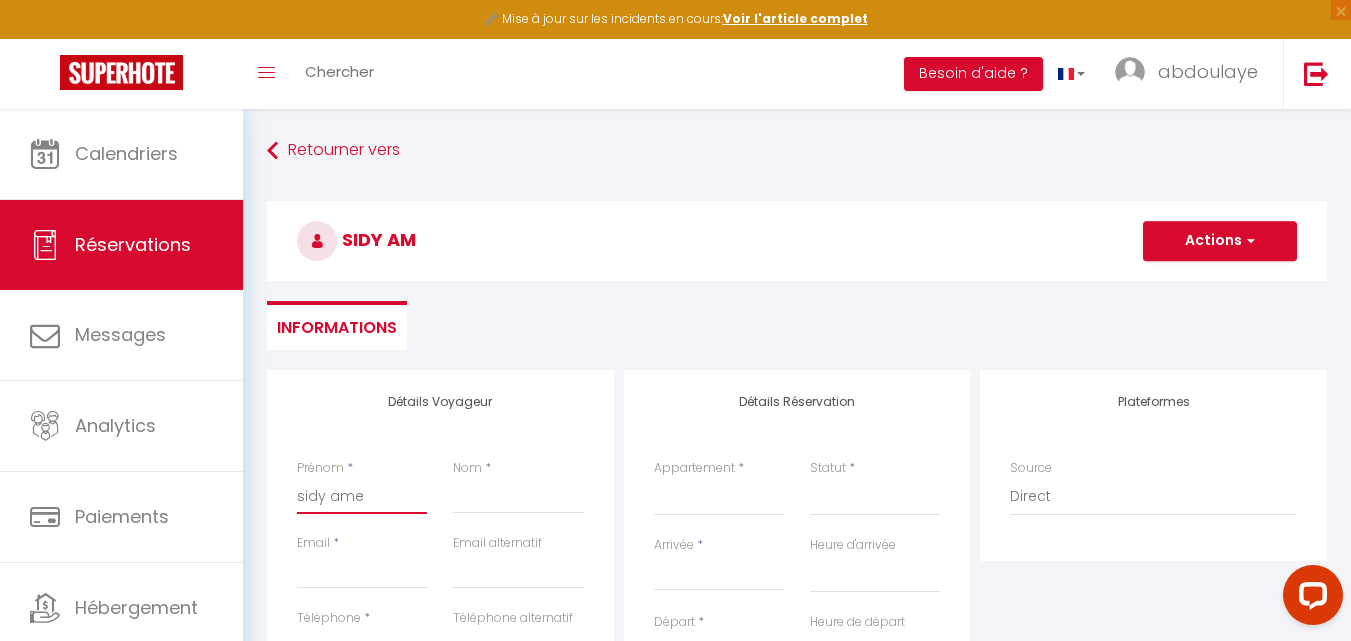 select 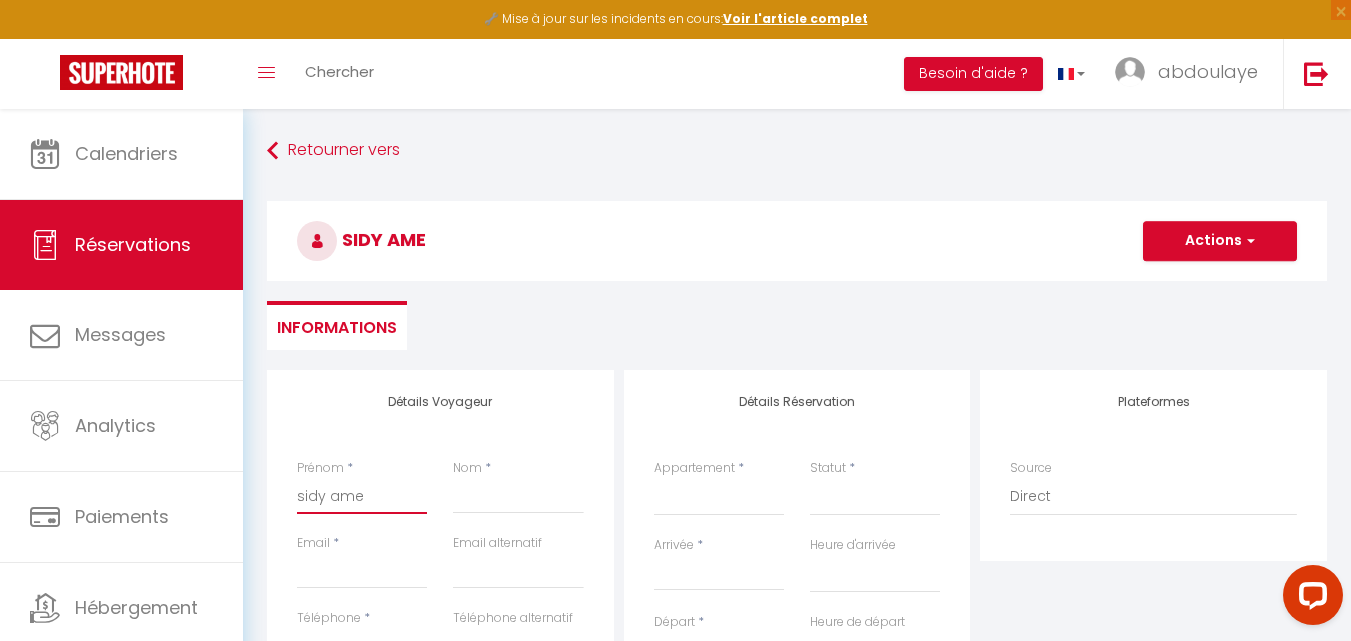 type on "[PERSON_NAME]" 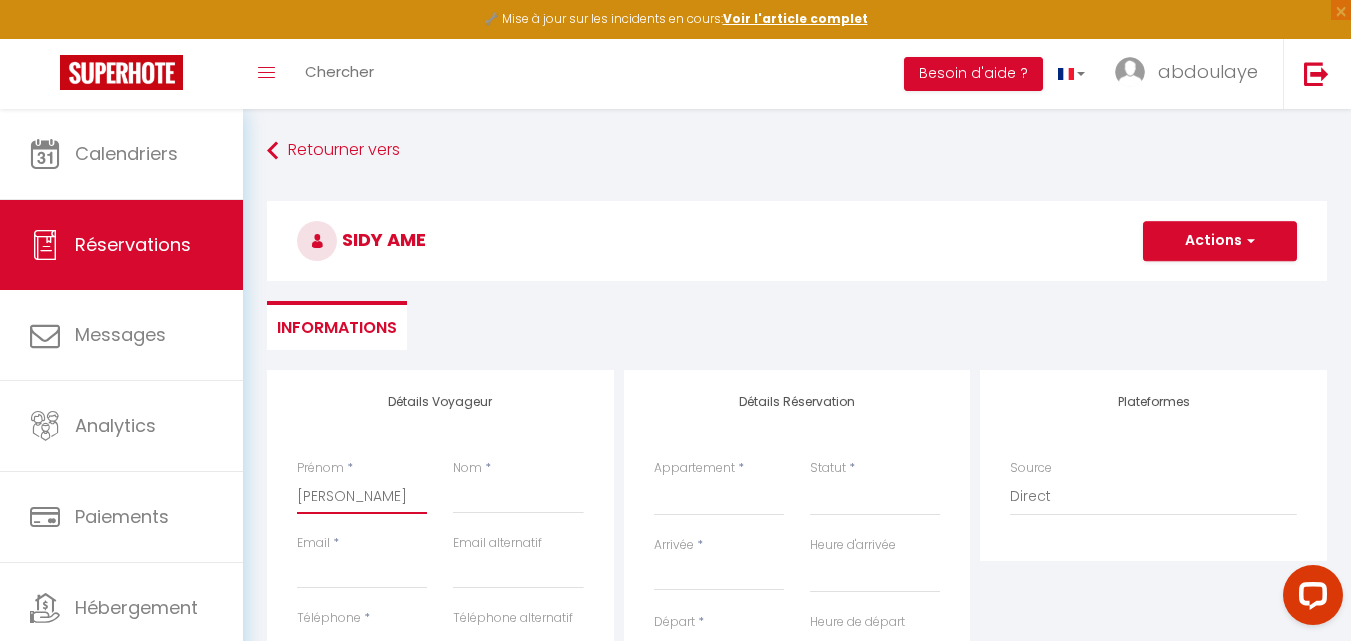 select 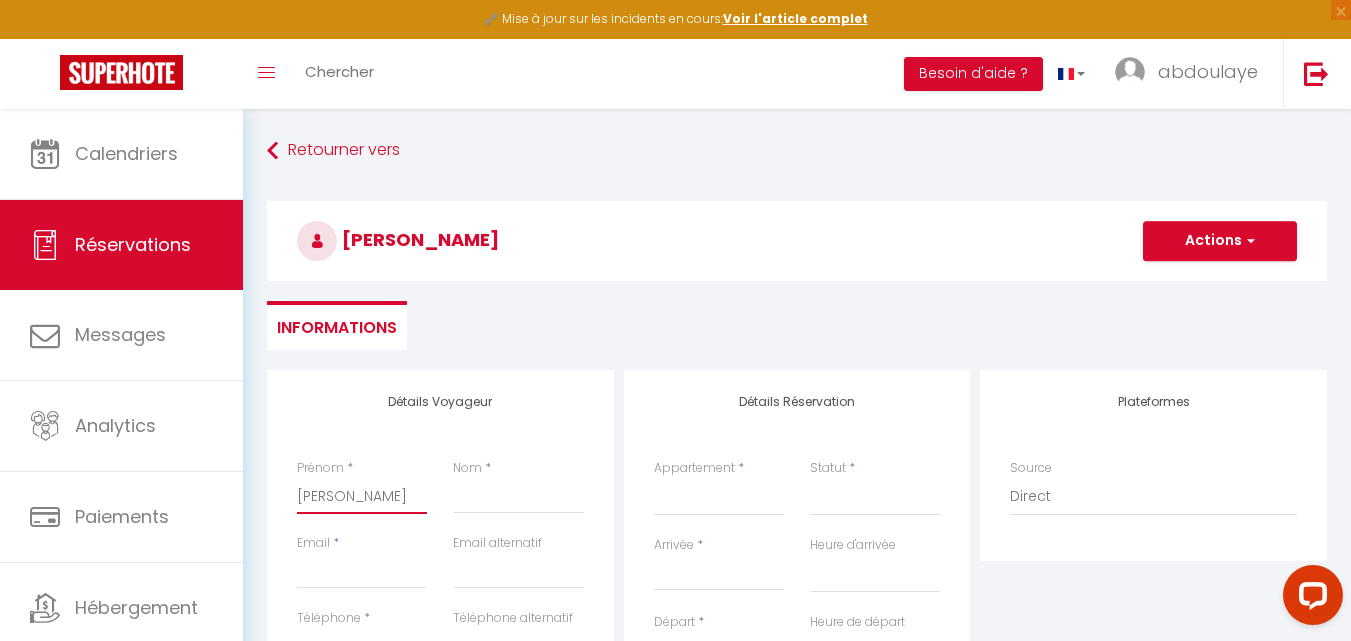type on "sidy ame" 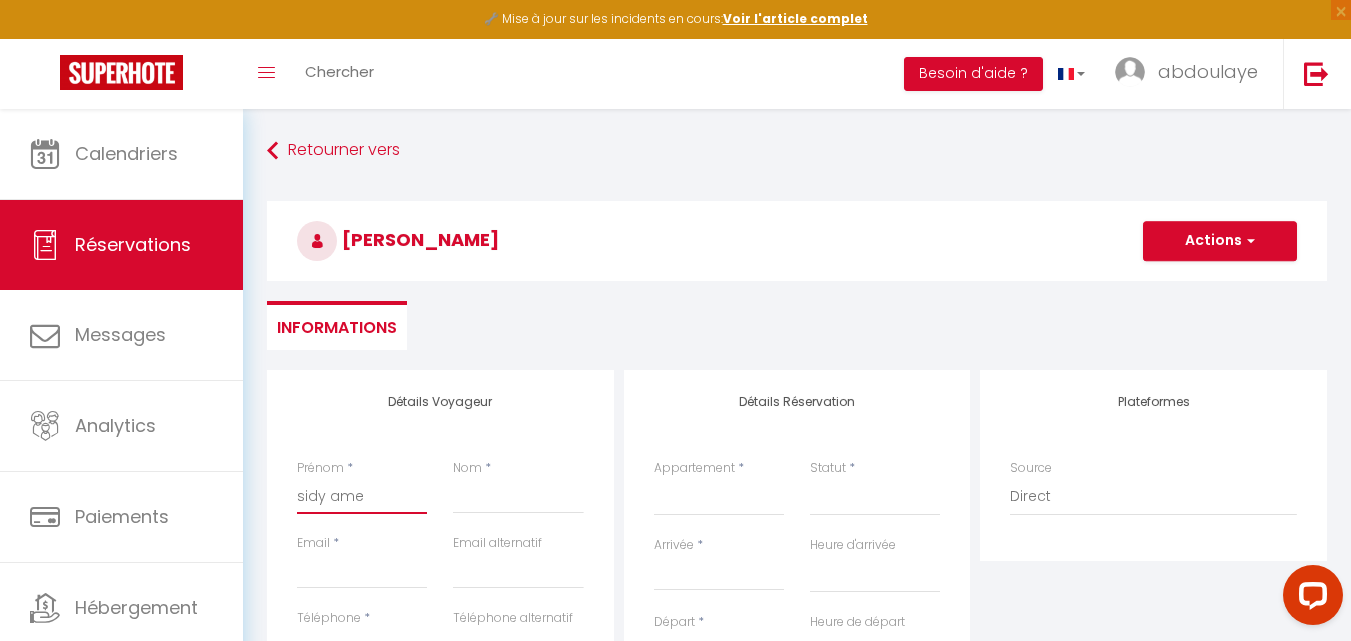 select 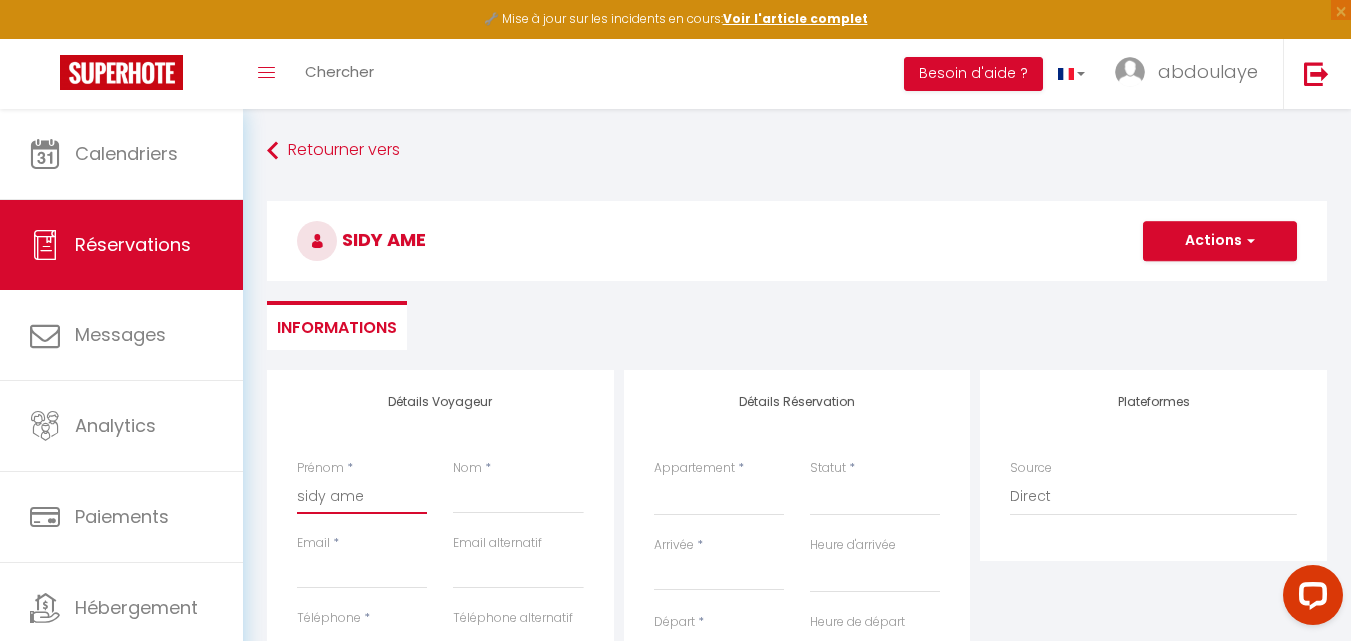 type on "sidy am" 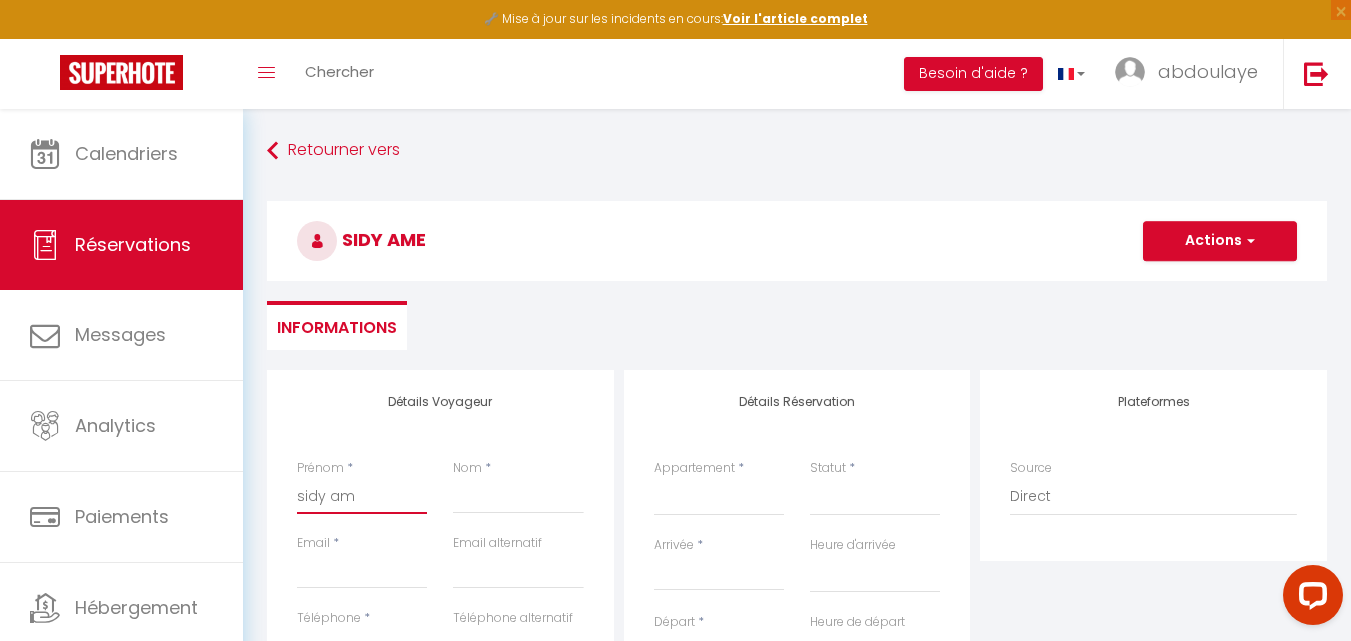 select 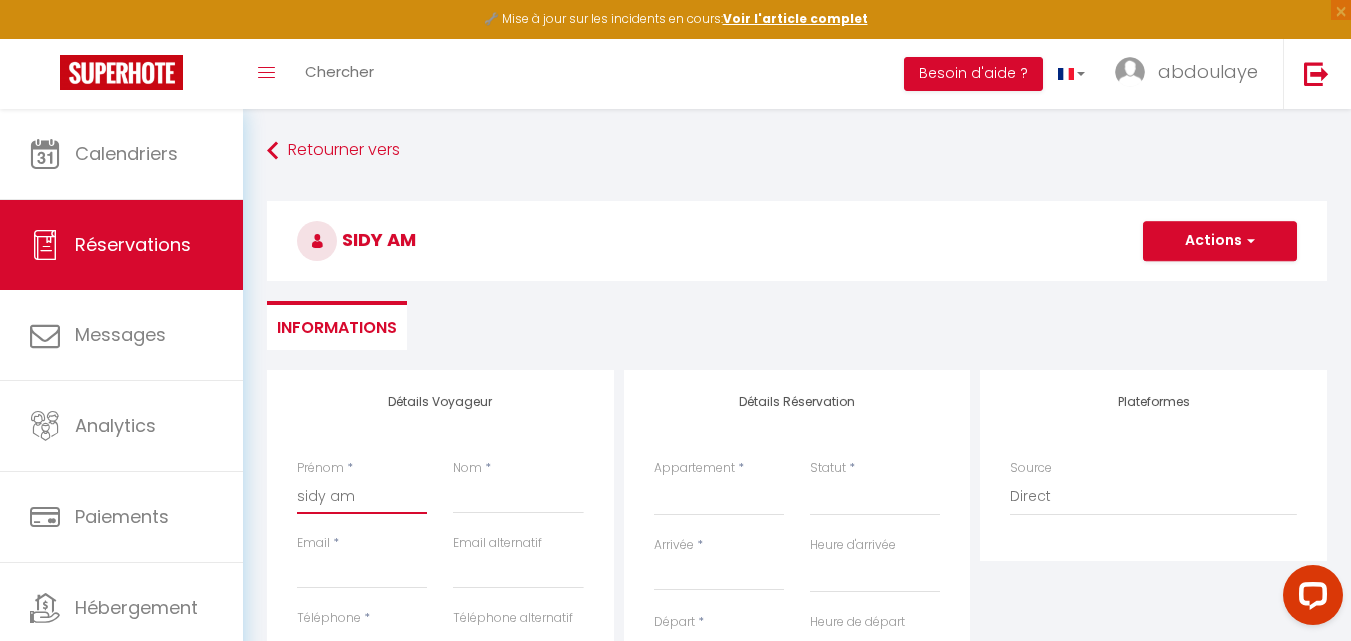 type on "sidy a" 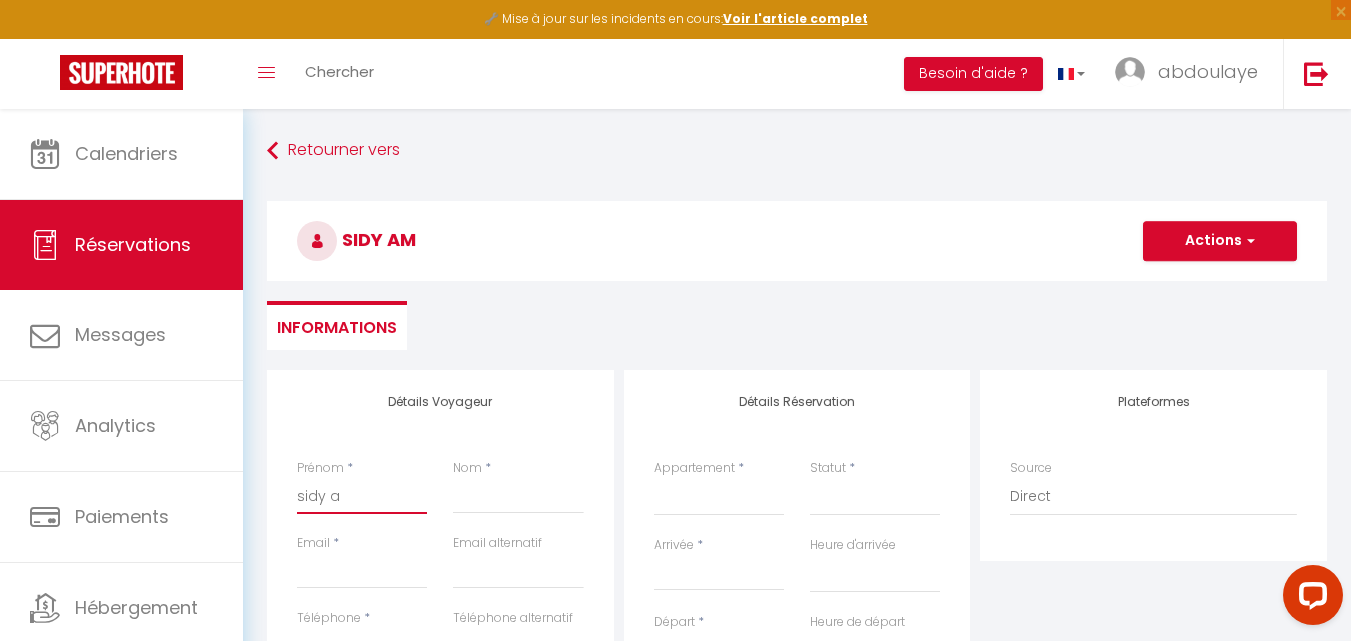 select 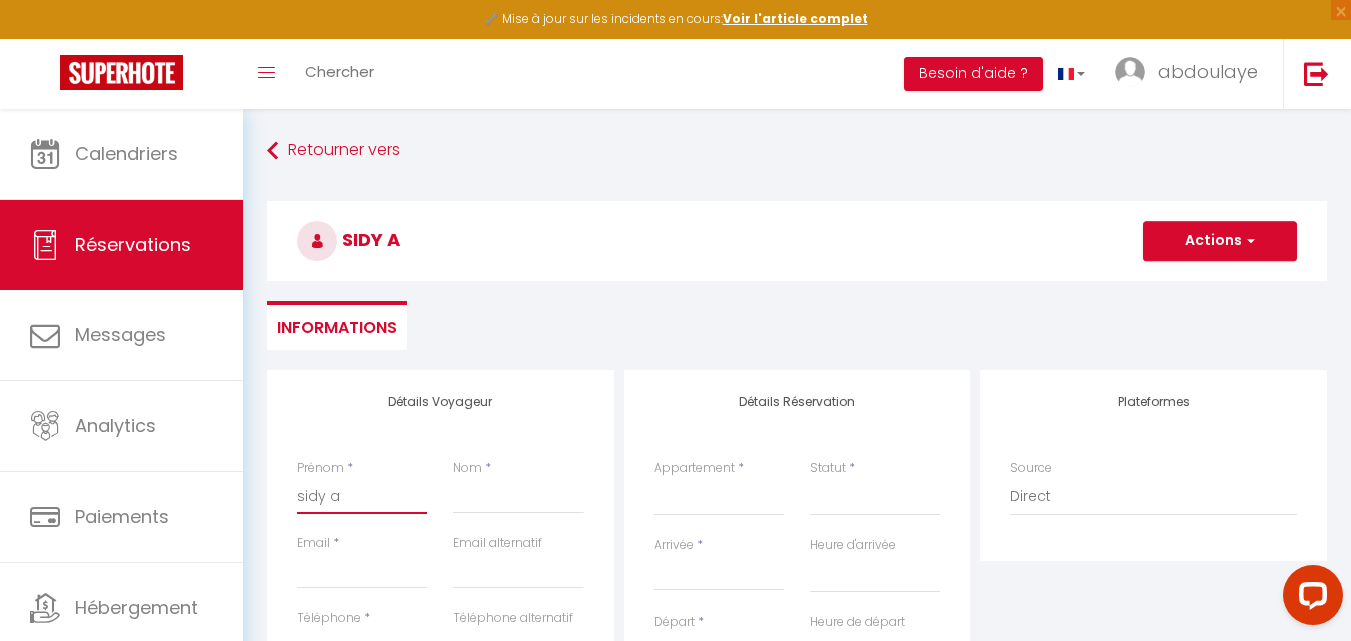 type on "sidy ah" 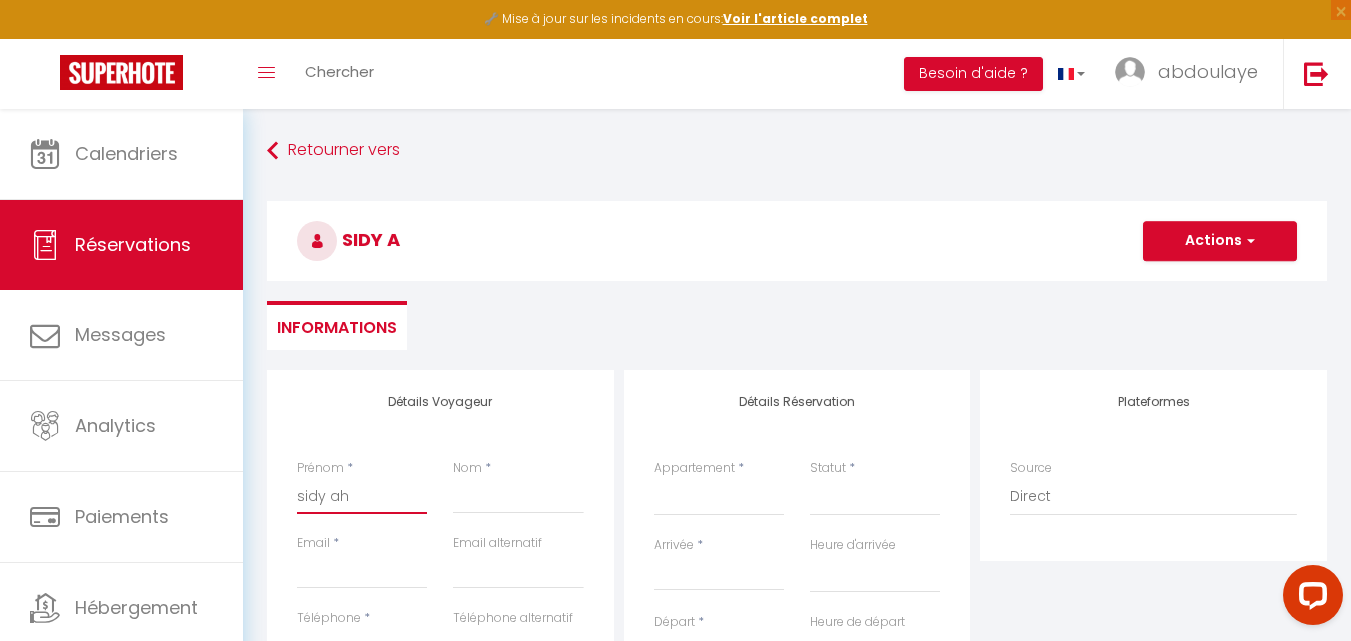 select 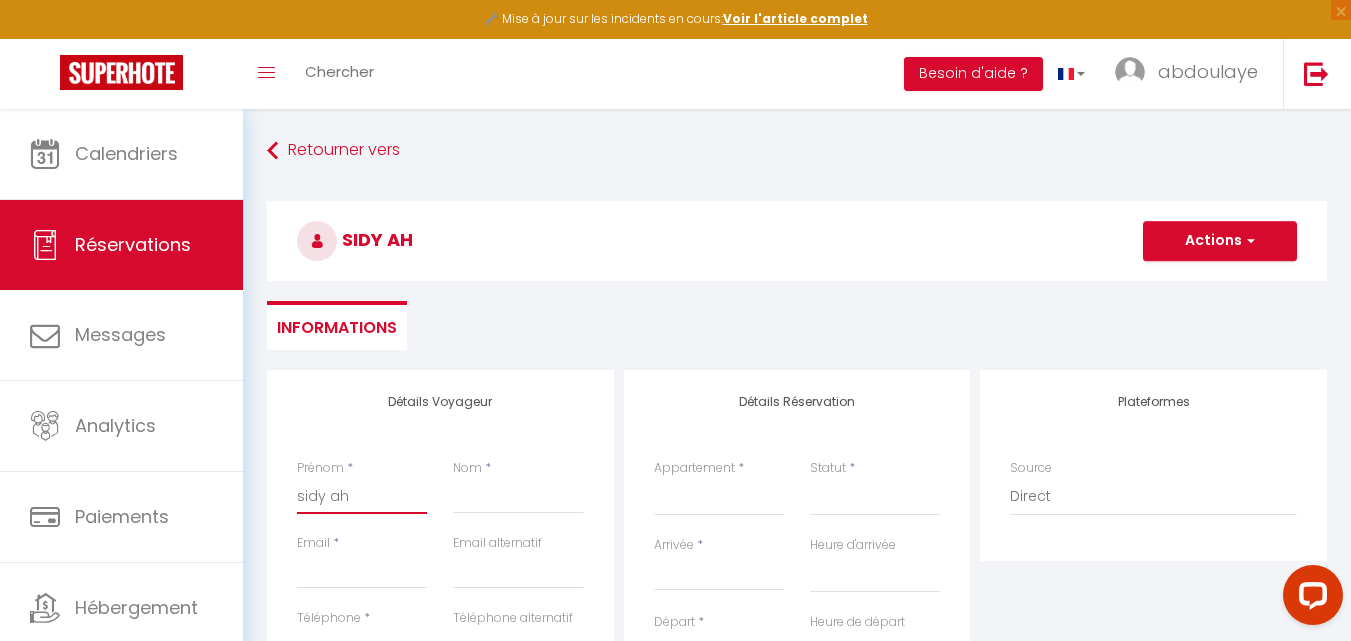 type on "sidy ahm" 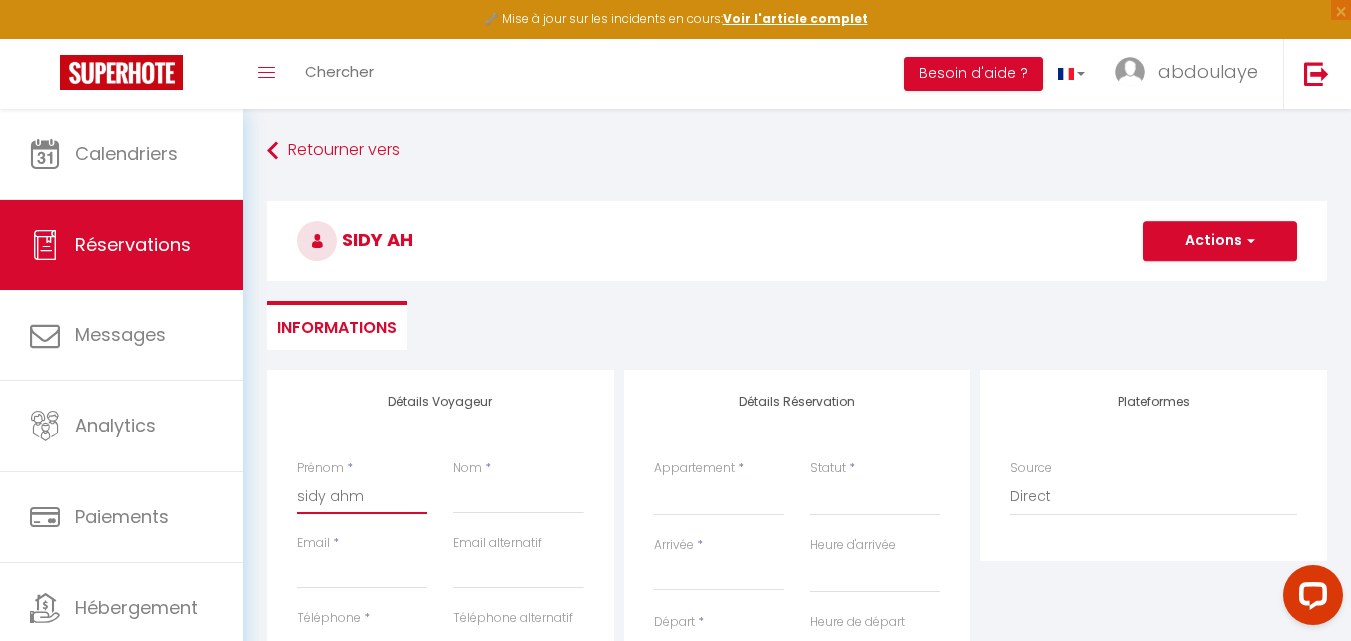 select 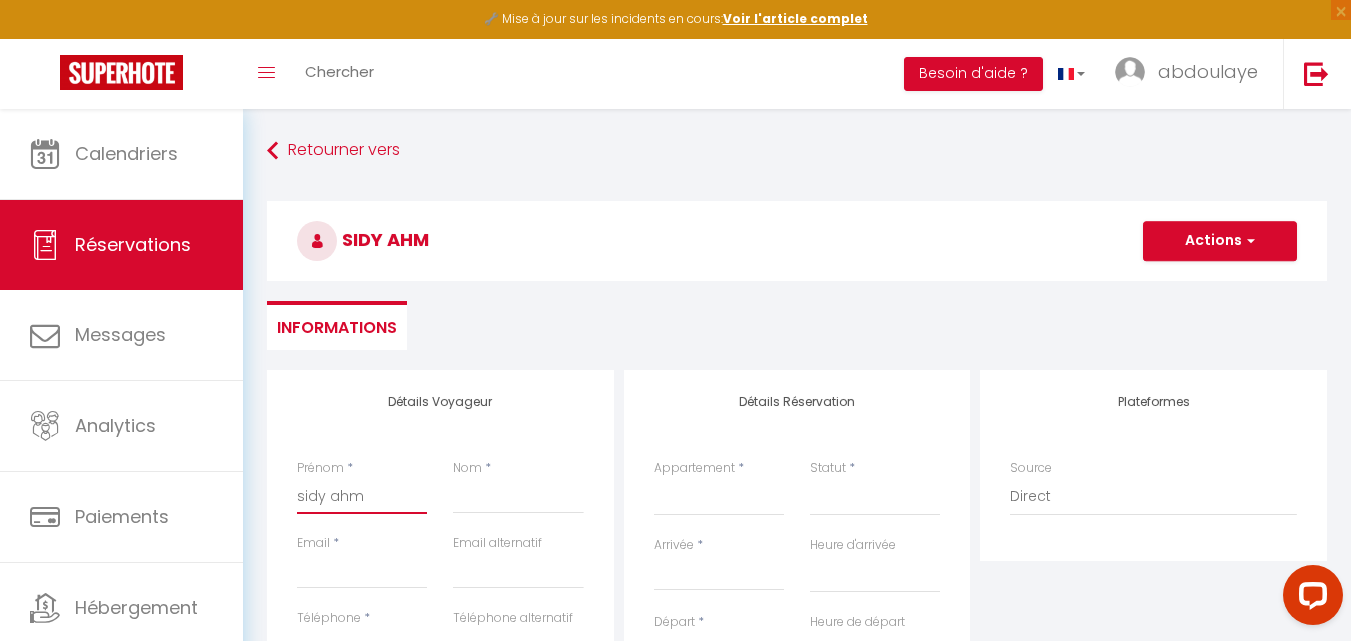 type on "[PERSON_NAME]" 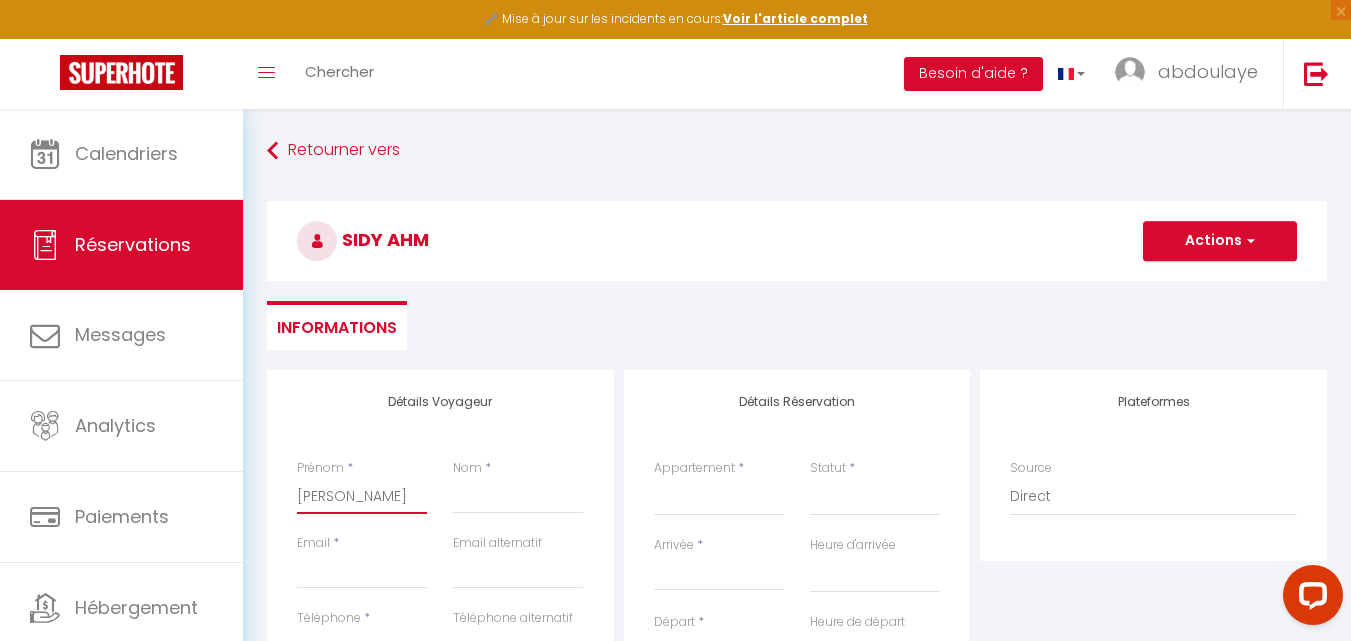 select 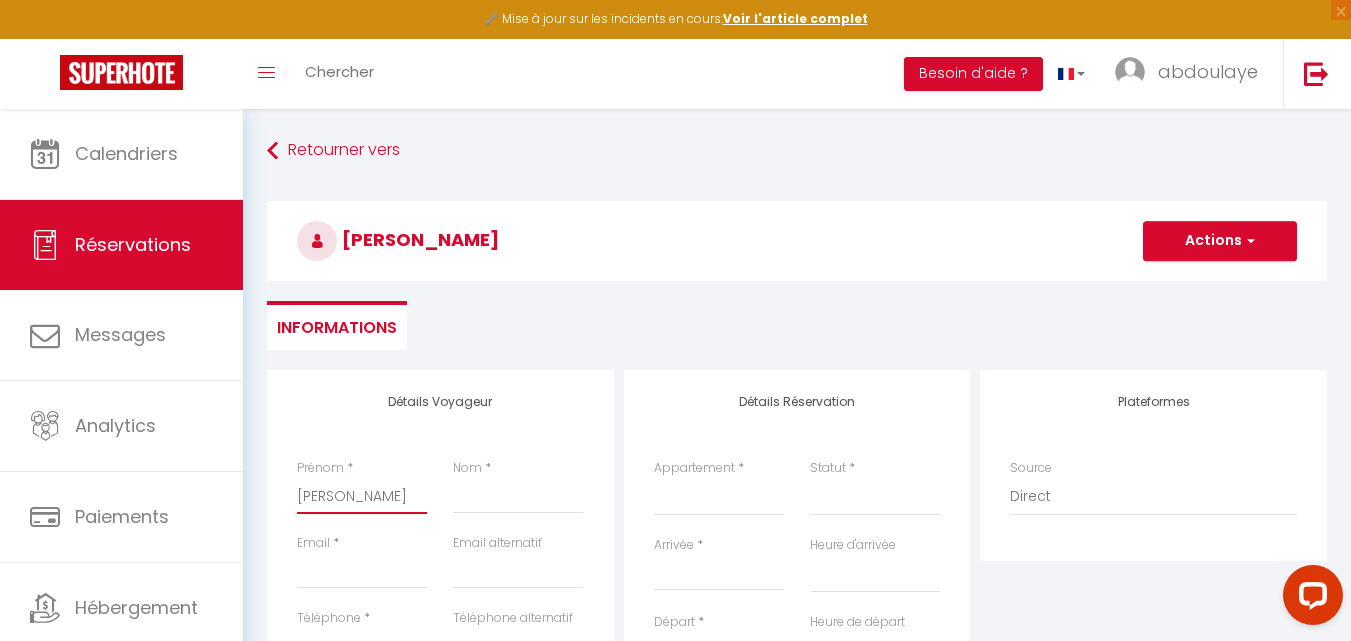 type on "[PERSON_NAME]" 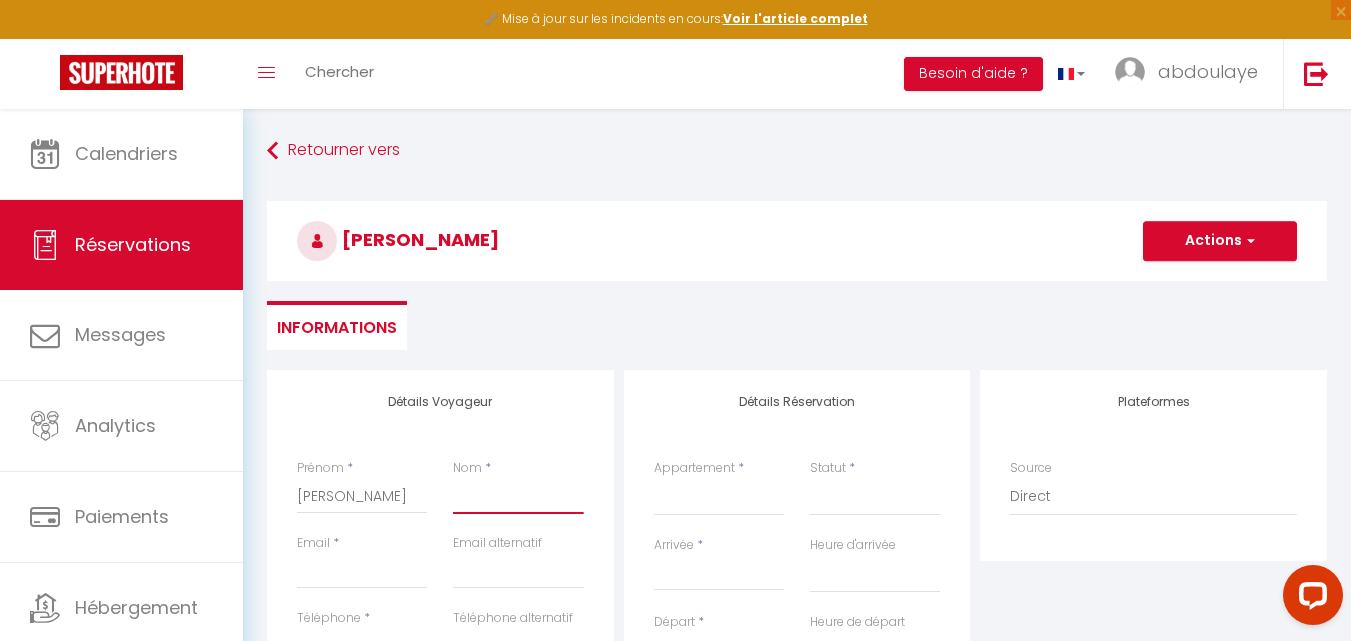 click on "Nom" at bounding box center [518, 496] 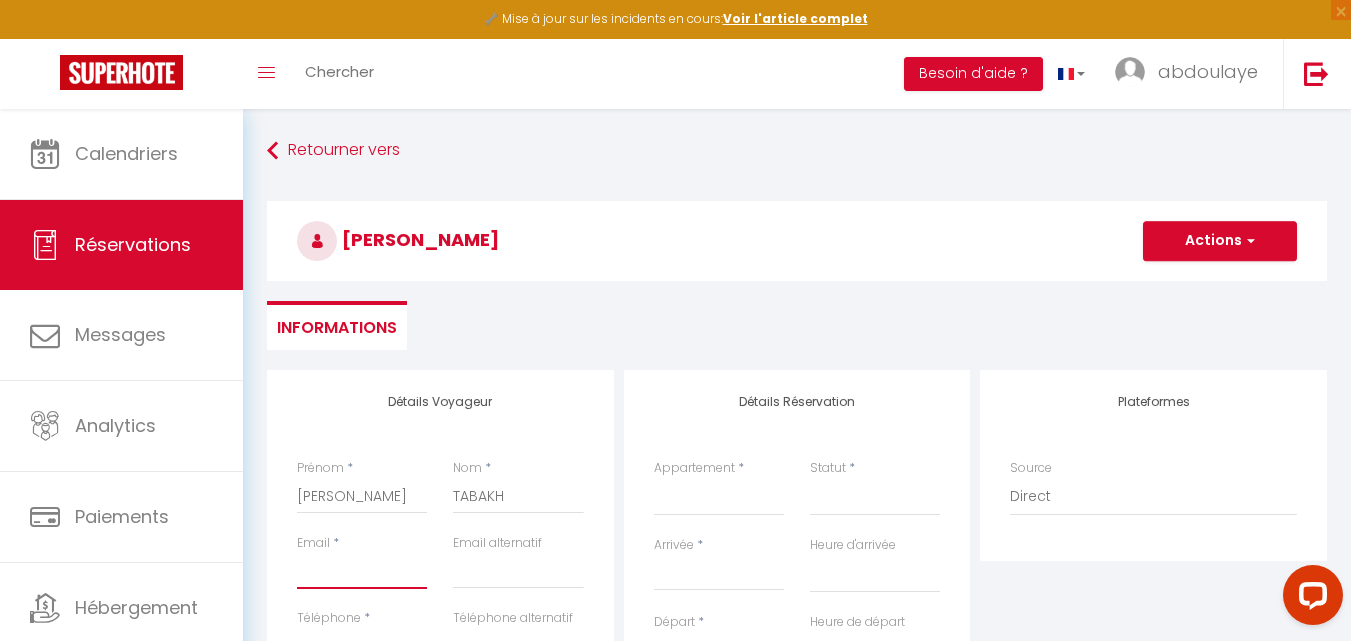 click on "Email client" at bounding box center [362, 571] 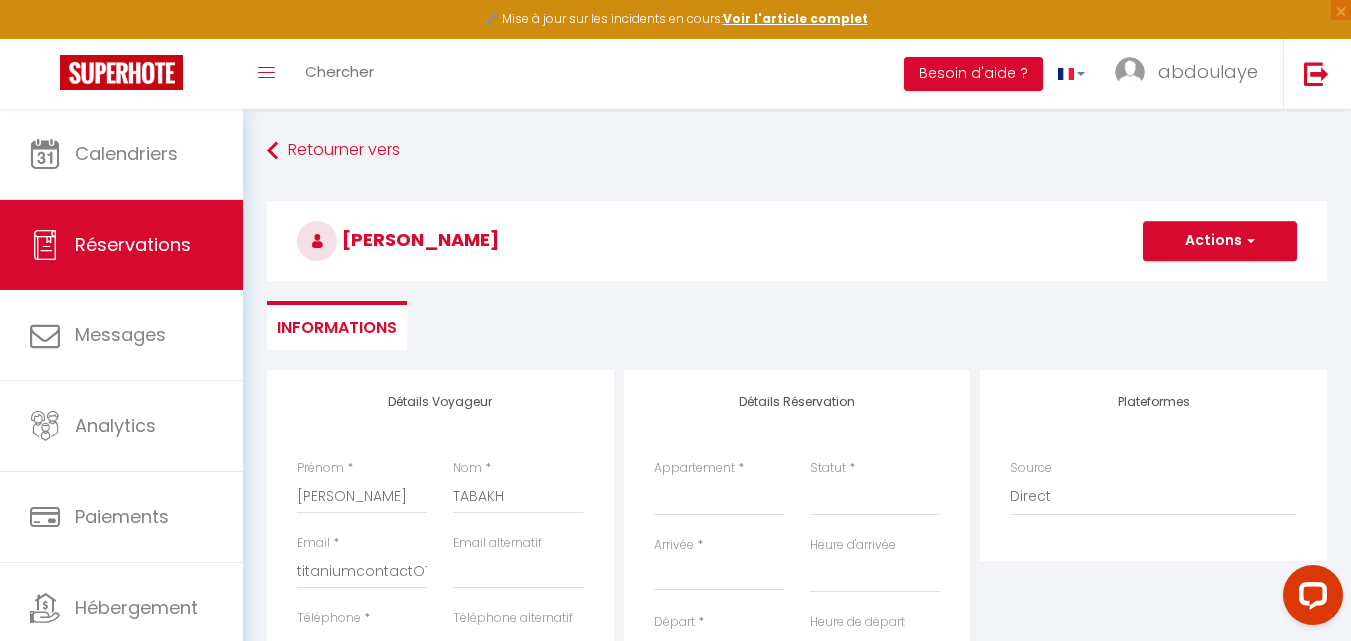 click on "Email   *   titaniumcontactO1" at bounding box center [362, 571] 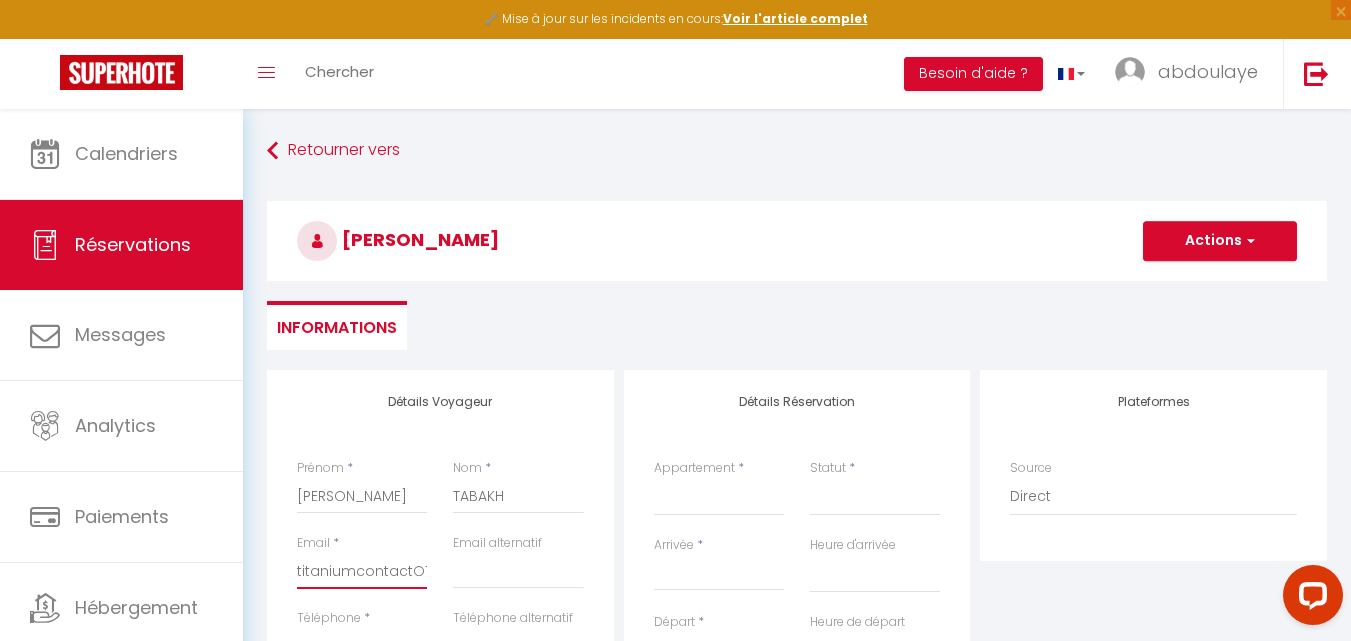 click on "titaniumcontactO1" at bounding box center (362, 571) 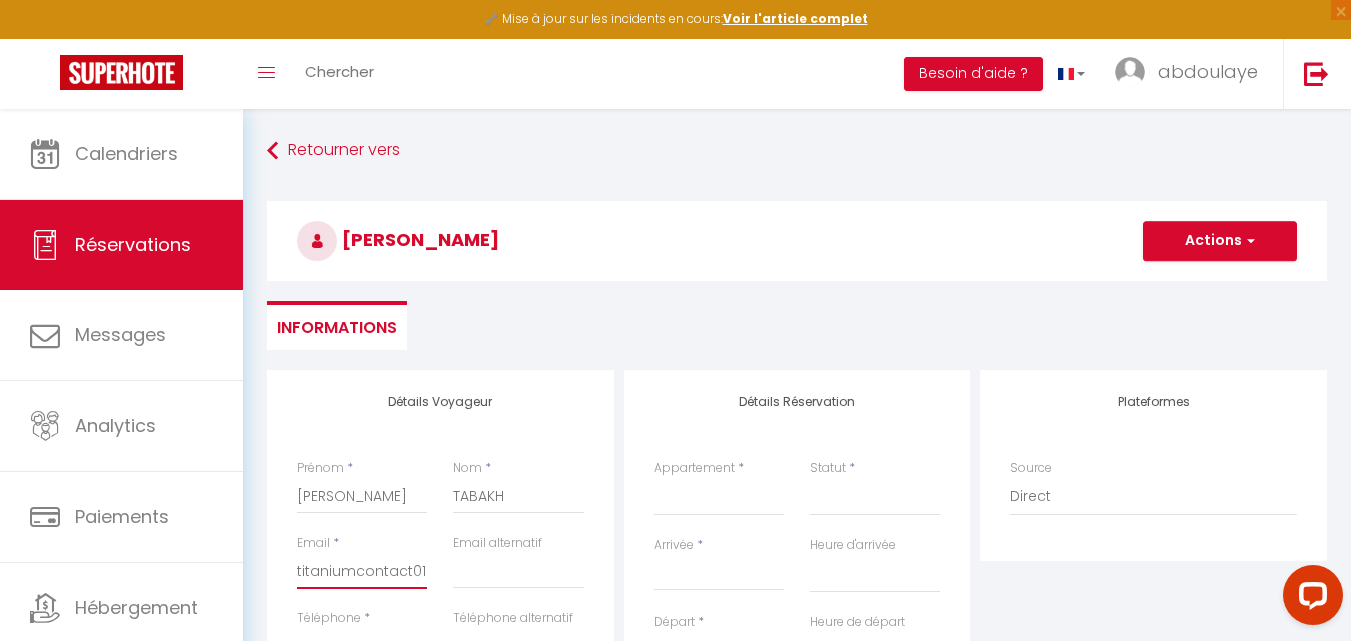 click on "titaniumcontact01" at bounding box center (362, 571) 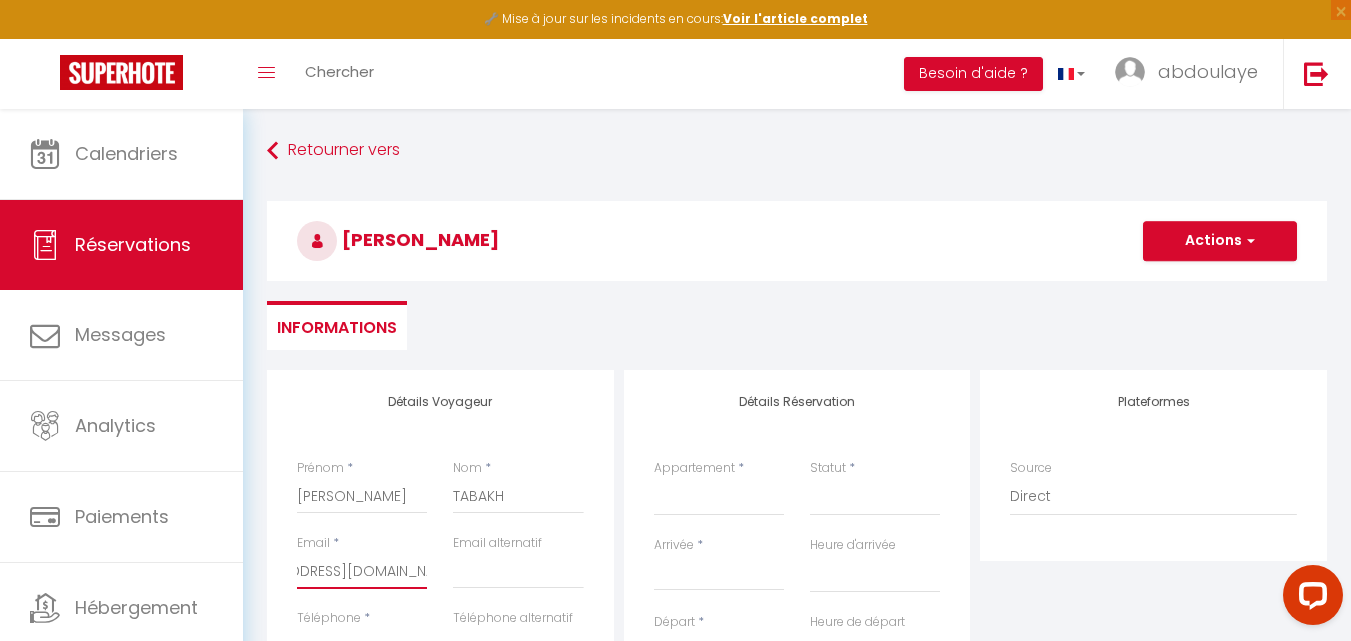 scroll, scrollTop: 0, scrollLeft: 83, axis: horizontal 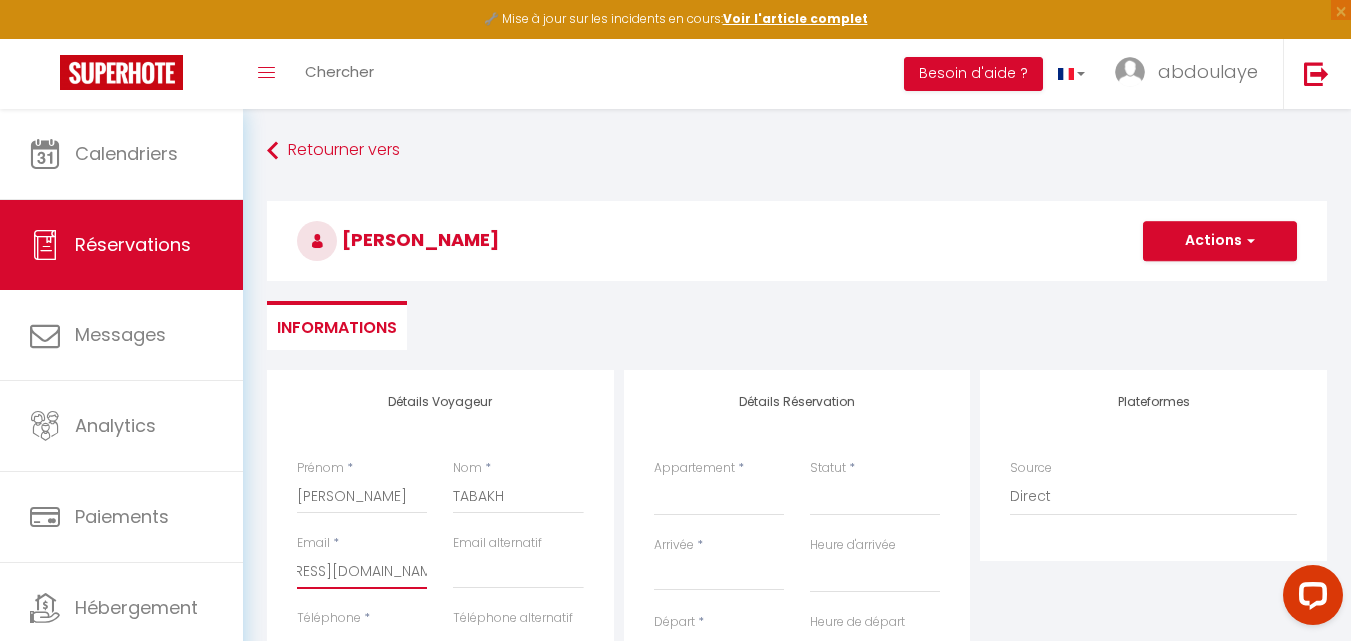 click on "[EMAIL_ADDRESS][DOMAIN_NAME]" at bounding box center [362, 571] 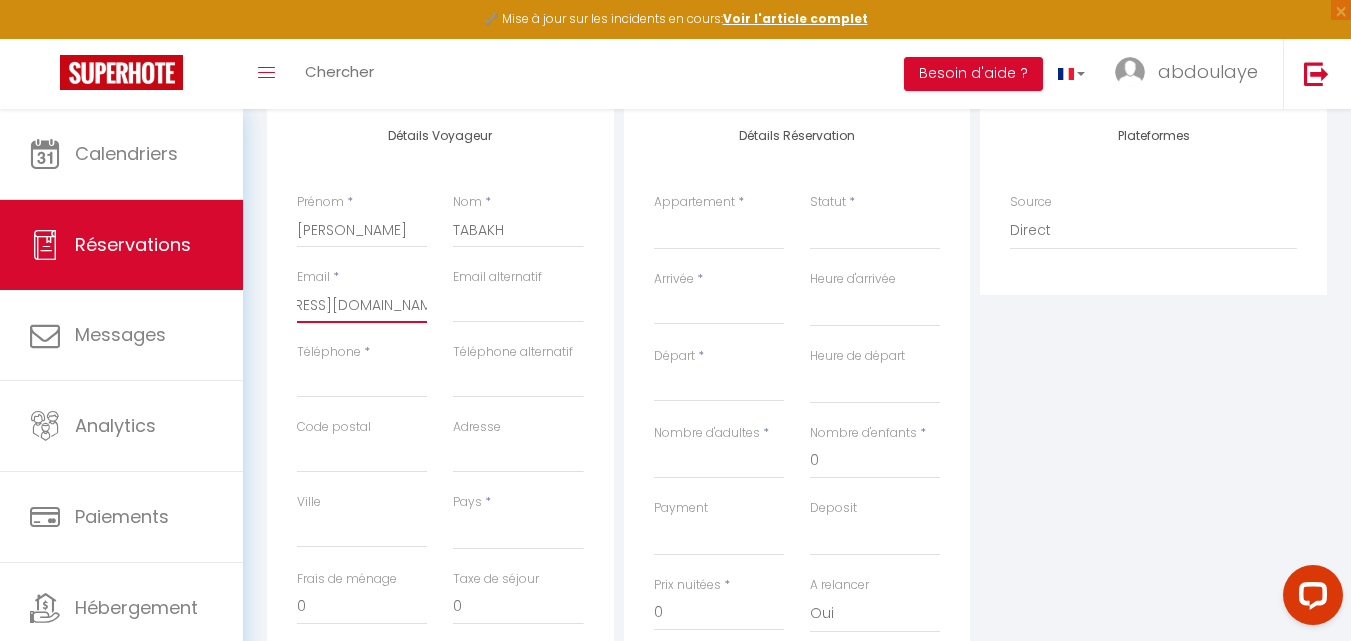scroll, scrollTop: 280, scrollLeft: 0, axis: vertical 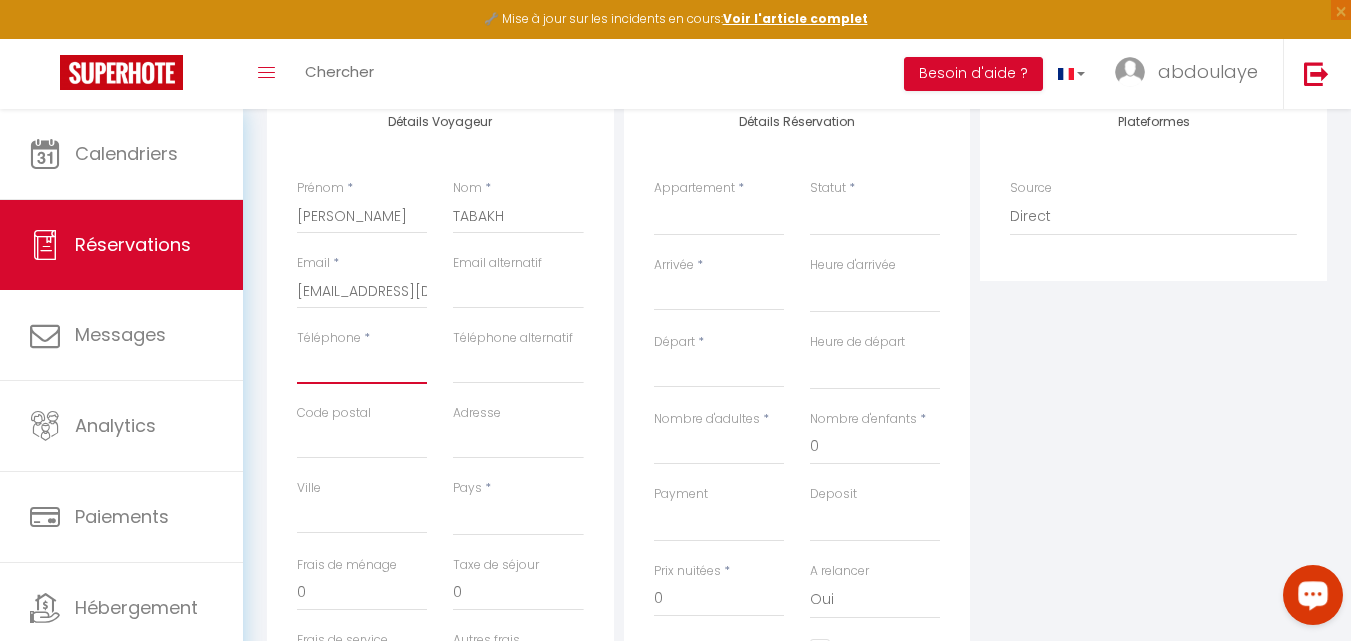 click on "Téléphone" at bounding box center [362, 366] 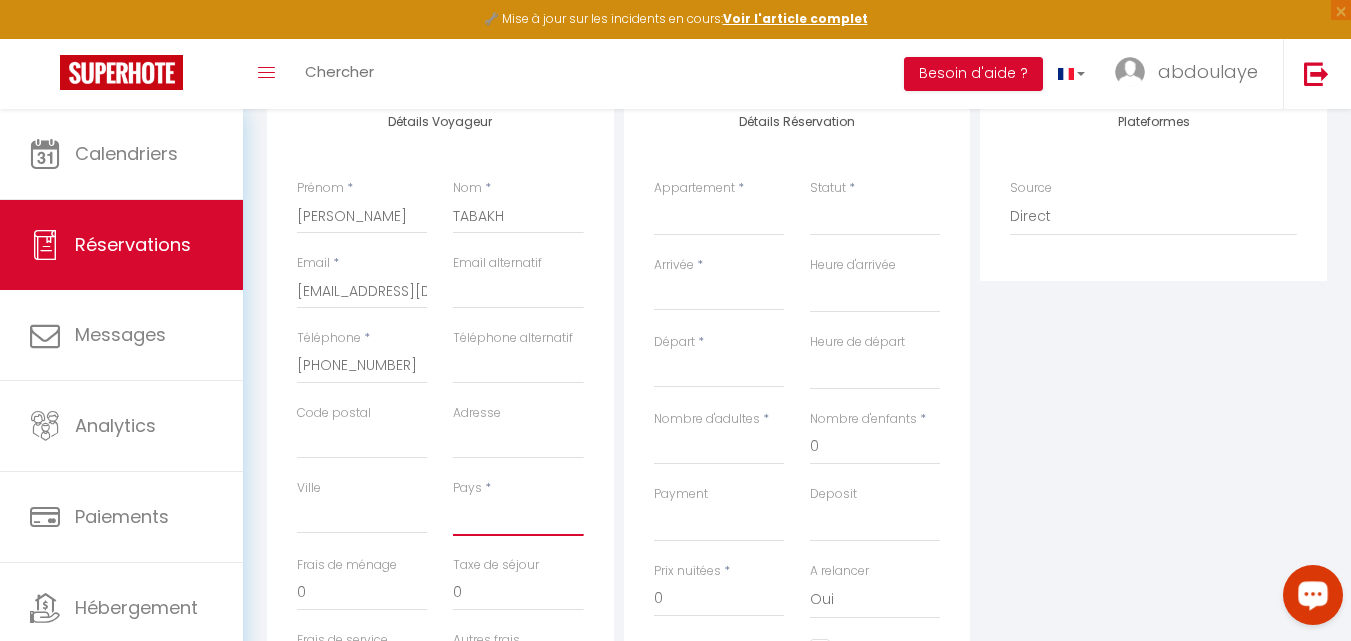 click on "[GEOGRAPHIC_DATA]
[GEOGRAPHIC_DATA]
[GEOGRAPHIC_DATA]
[GEOGRAPHIC_DATA]
[GEOGRAPHIC_DATA]
[US_STATE]
[GEOGRAPHIC_DATA]
[GEOGRAPHIC_DATA]
[GEOGRAPHIC_DATA]
[GEOGRAPHIC_DATA]
[GEOGRAPHIC_DATA]
[GEOGRAPHIC_DATA]
[GEOGRAPHIC_DATA]
[GEOGRAPHIC_DATA]
[GEOGRAPHIC_DATA]
[GEOGRAPHIC_DATA]
[GEOGRAPHIC_DATA]
[GEOGRAPHIC_DATA]
[GEOGRAPHIC_DATA]
[GEOGRAPHIC_DATA]
[GEOGRAPHIC_DATA]
[GEOGRAPHIC_DATA]
[GEOGRAPHIC_DATA]
[GEOGRAPHIC_DATA]" at bounding box center (518, 517) 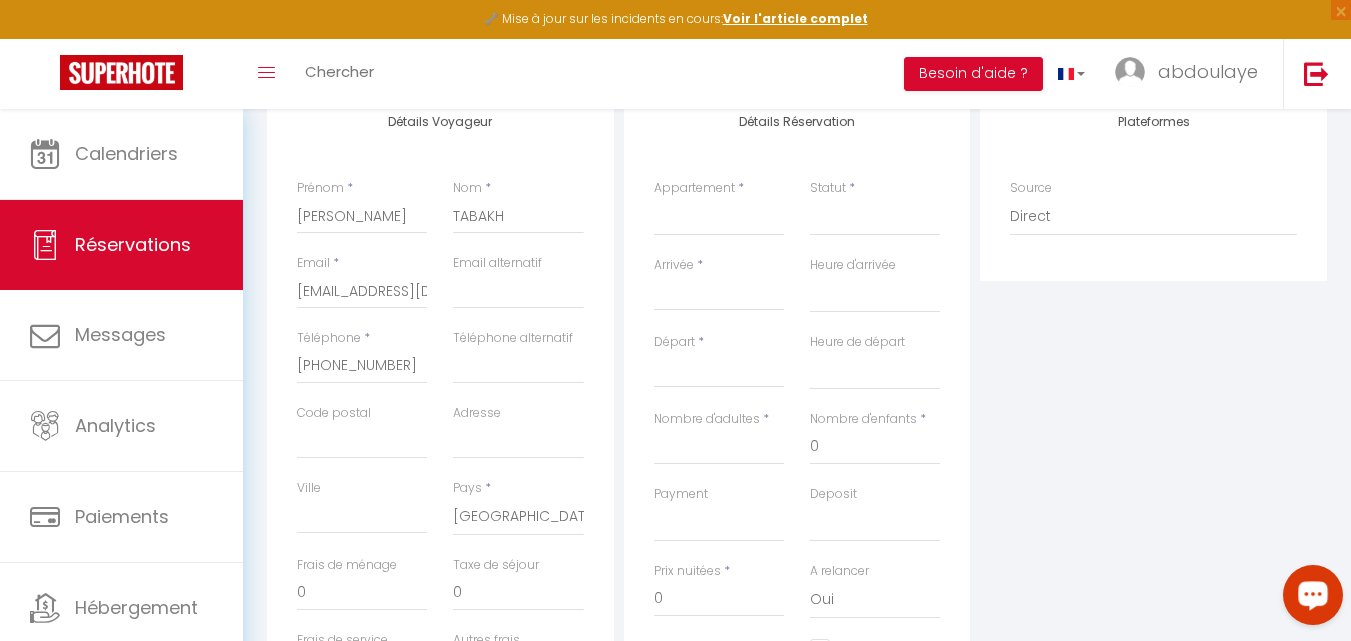 click on "Code postal" at bounding box center (362, 431) 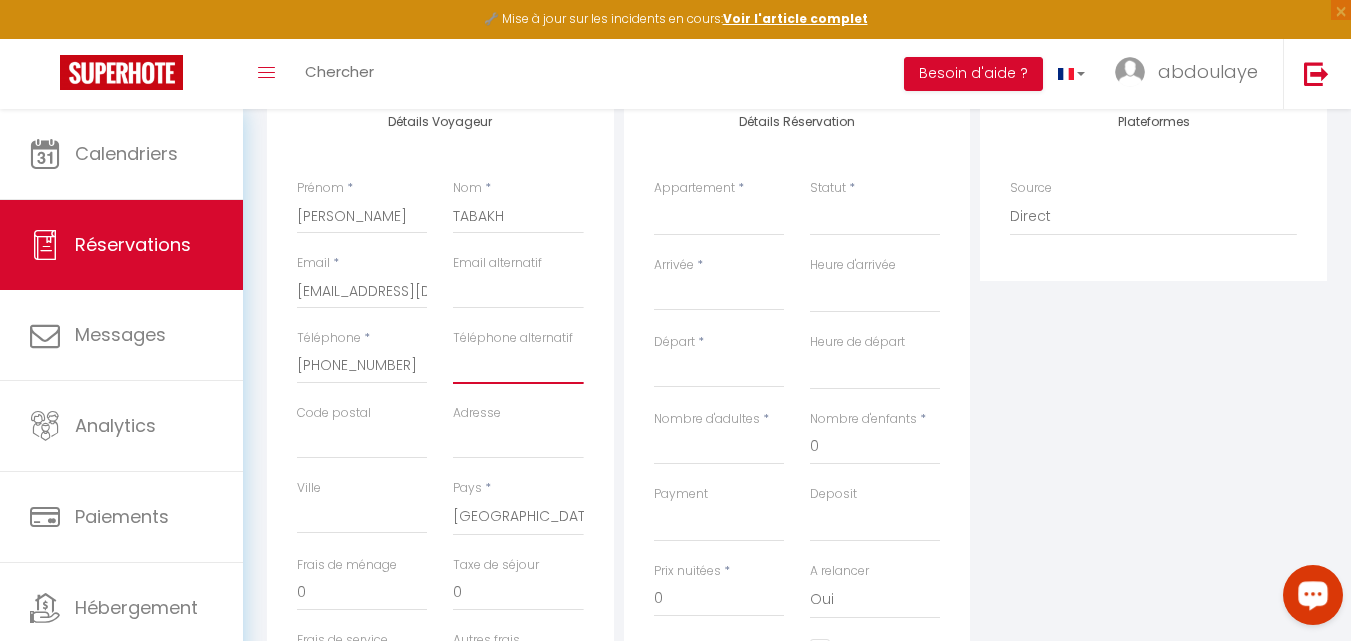 click on "Téléphone alternatif" at bounding box center (518, 366) 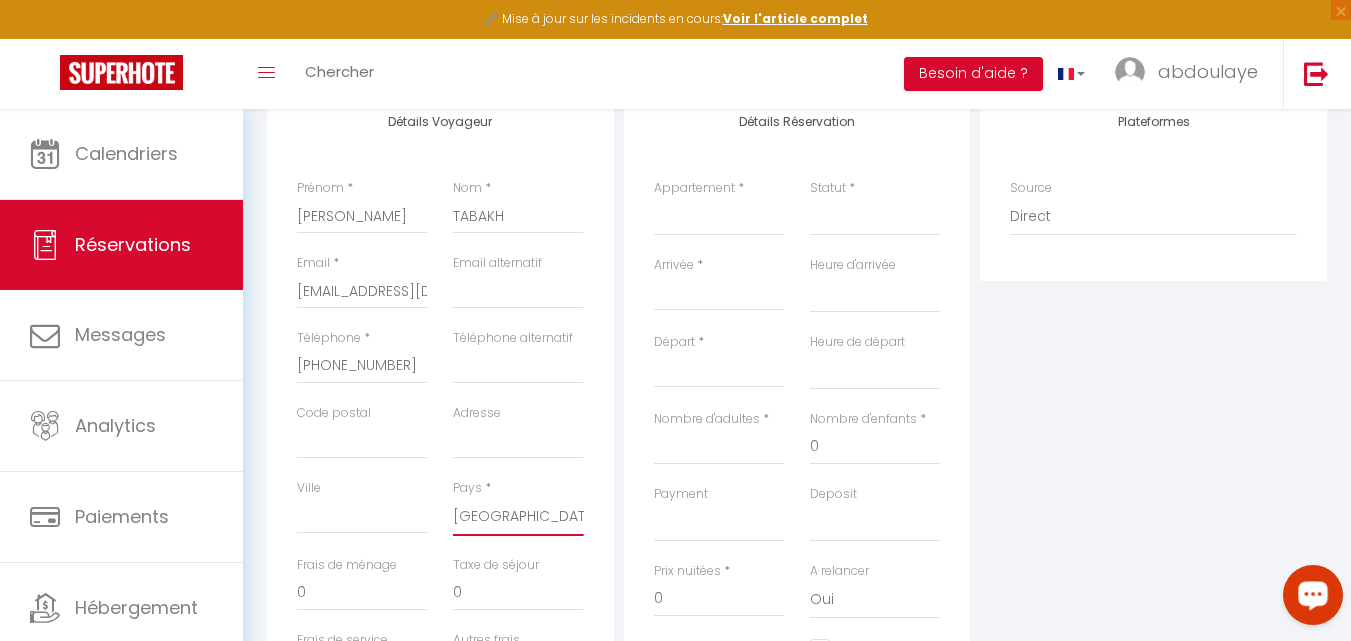 click on "[GEOGRAPHIC_DATA]
[GEOGRAPHIC_DATA]
[GEOGRAPHIC_DATA]
[GEOGRAPHIC_DATA]
[GEOGRAPHIC_DATA]
[US_STATE]
[GEOGRAPHIC_DATA]
[GEOGRAPHIC_DATA]
[GEOGRAPHIC_DATA]
[GEOGRAPHIC_DATA]
[GEOGRAPHIC_DATA]
[GEOGRAPHIC_DATA]
[GEOGRAPHIC_DATA]
[GEOGRAPHIC_DATA]
[GEOGRAPHIC_DATA]
[GEOGRAPHIC_DATA]
[GEOGRAPHIC_DATA]
[GEOGRAPHIC_DATA]
[GEOGRAPHIC_DATA]
[GEOGRAPHIC_DATA]
[GEOGRAPHIC_DATA]
[GEOGRAPHIC_DATA]
[GEOGRAPHIC_DATA]
[GEOGRAPHIC_DATA]" at bounding box center [518, 517] 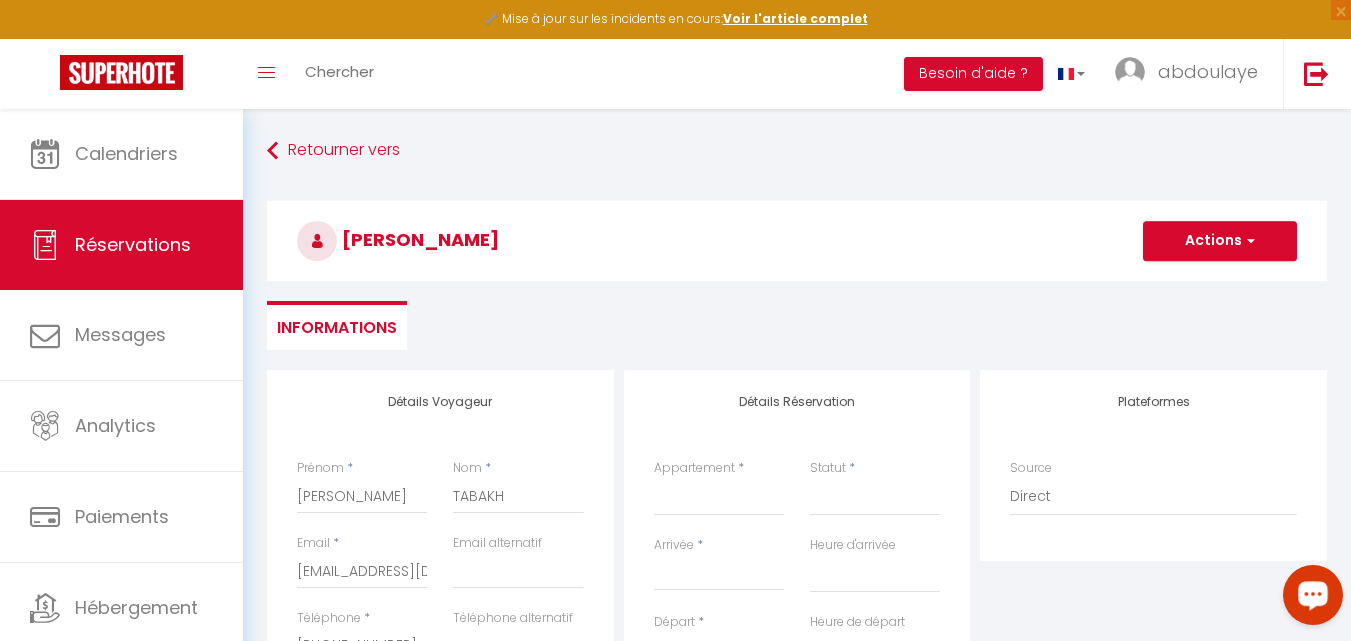 scroll, scrollTop: 584, scrollLeft: 0, axis: vertical 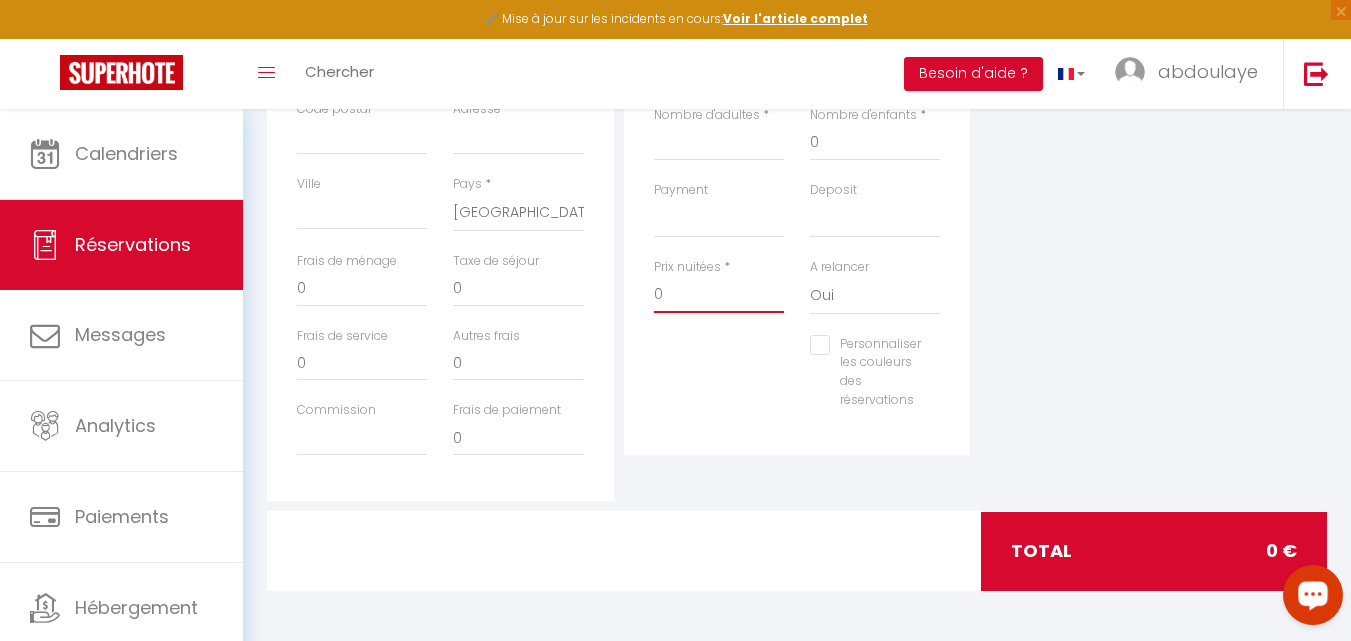 click on "0" at bounding box center (719, 295) 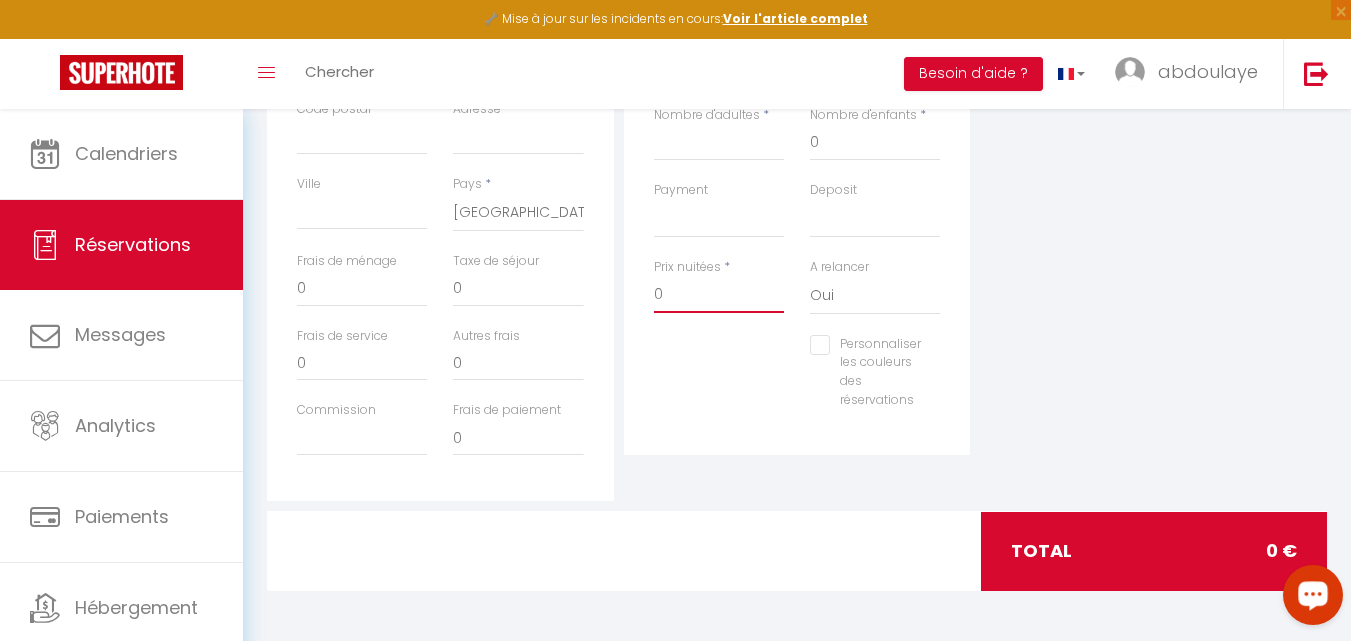 scroll, scrollTop: 0, scrollLeft: 0, axis: both 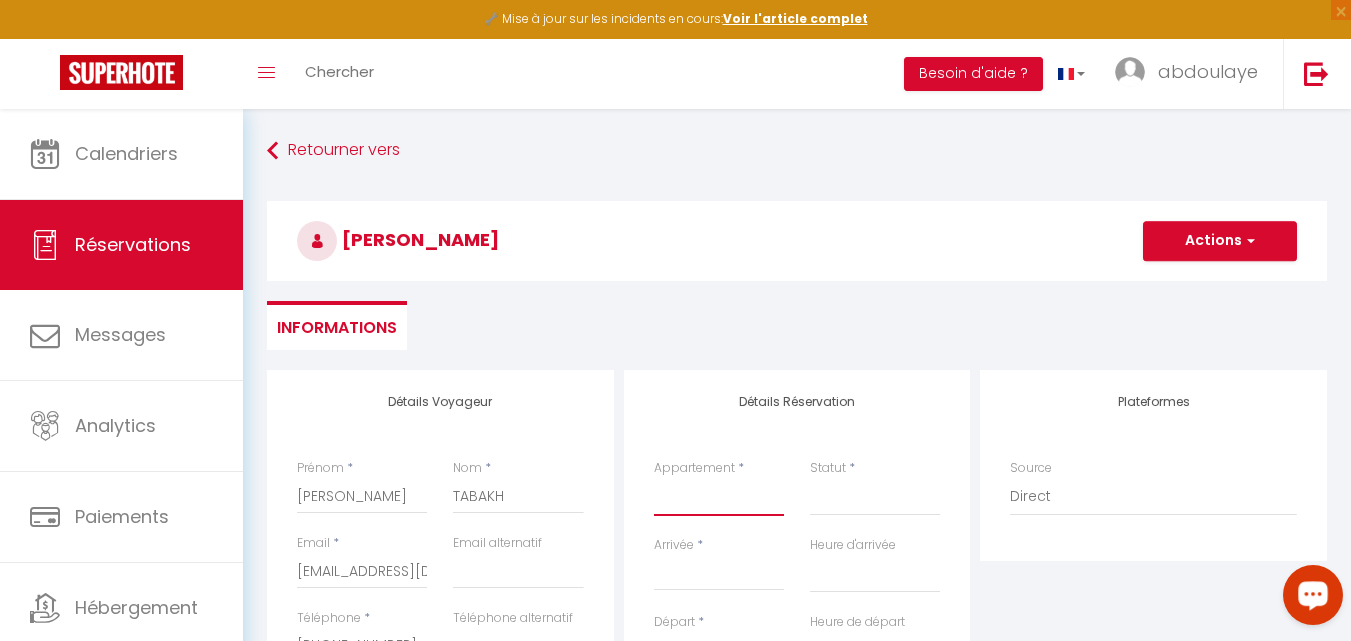click on "Studio 101 APT 103 APPT 104 studio 201 Studio 202 Studio 301 Studio 302 Studio 401 Studio 402 APT404 studio 501 Duplex 602 APT 603 APT604 APT 702" at bounding box center [719, 497] 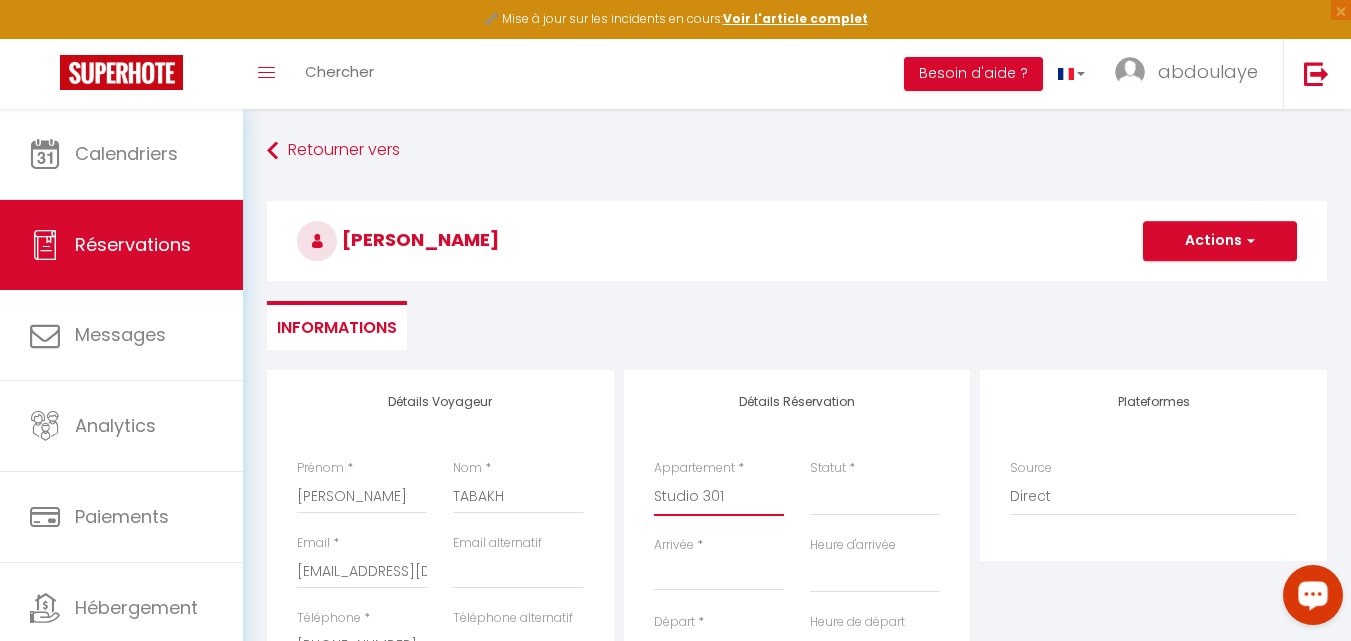 click on "Studio 101 APT 103 APPT 104 studio 201 Studio 202 Studio 301 Studio 302 Studio 401 Studio 402 APT404 studio 501 Duplex 602 APT 603 APT604 APT 702" at bounding box center (719, 497) 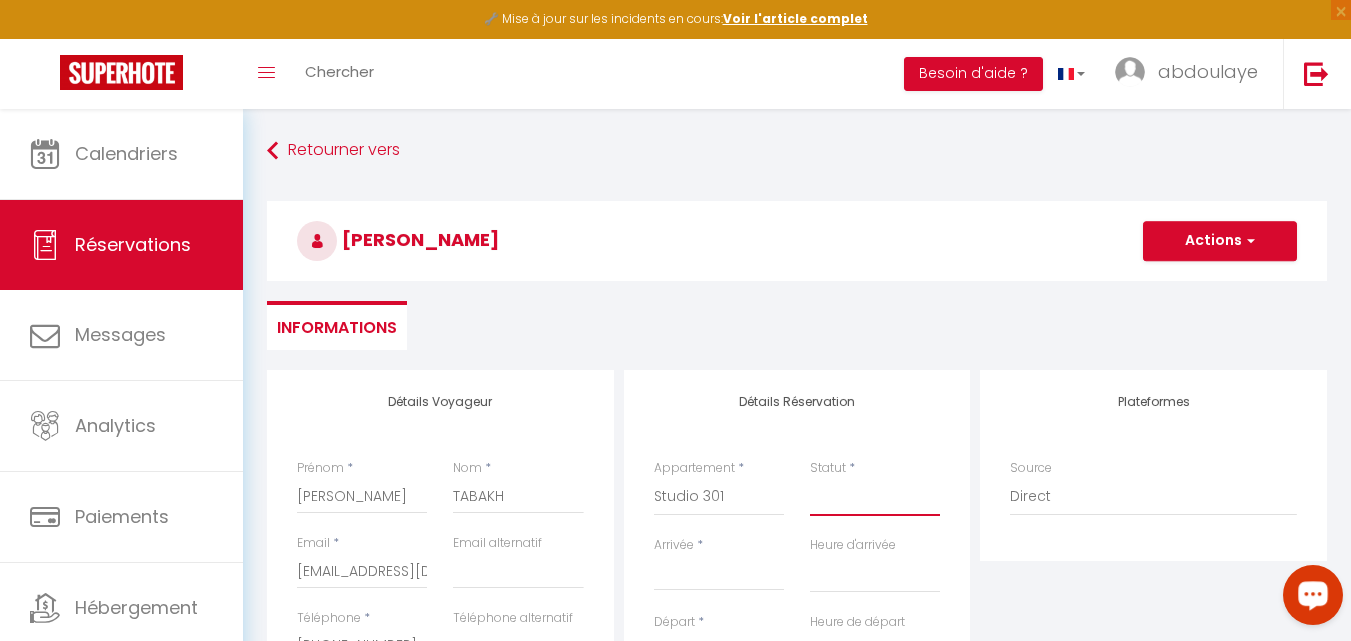 click on "Confirmé Non Confirmé [PERSON_NAME] par le voyageur No Show Request" at bounding box center [875, 497] 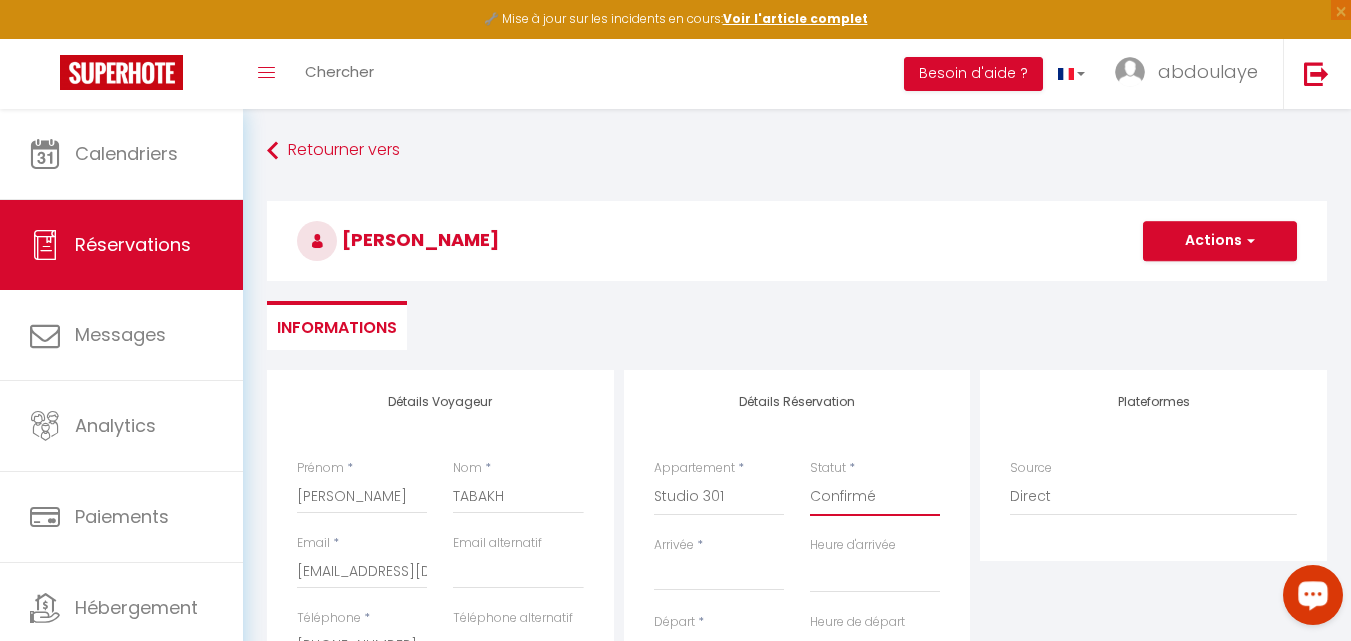click on "Confirmé Non Confirmé [PERSON_NAME] par le voyageur No Show Request" at bounding box center [875, 497] 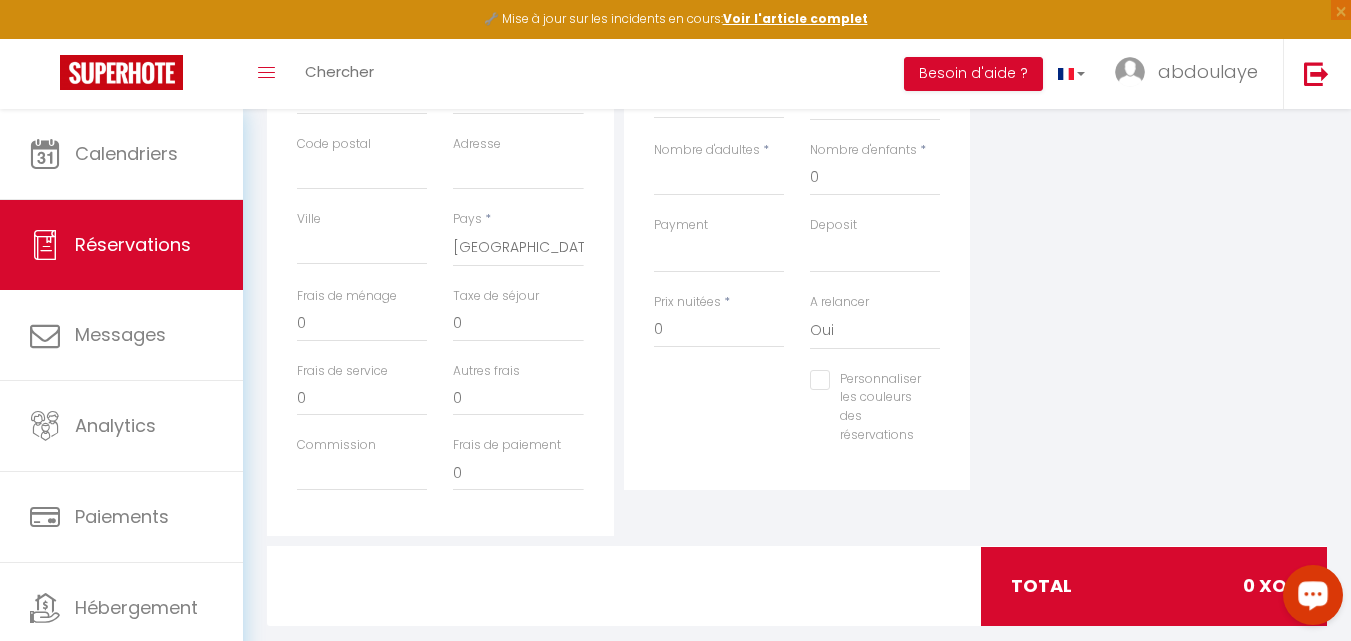 scroll, scrollTop: 0, scrollLeft: 0, axis: both 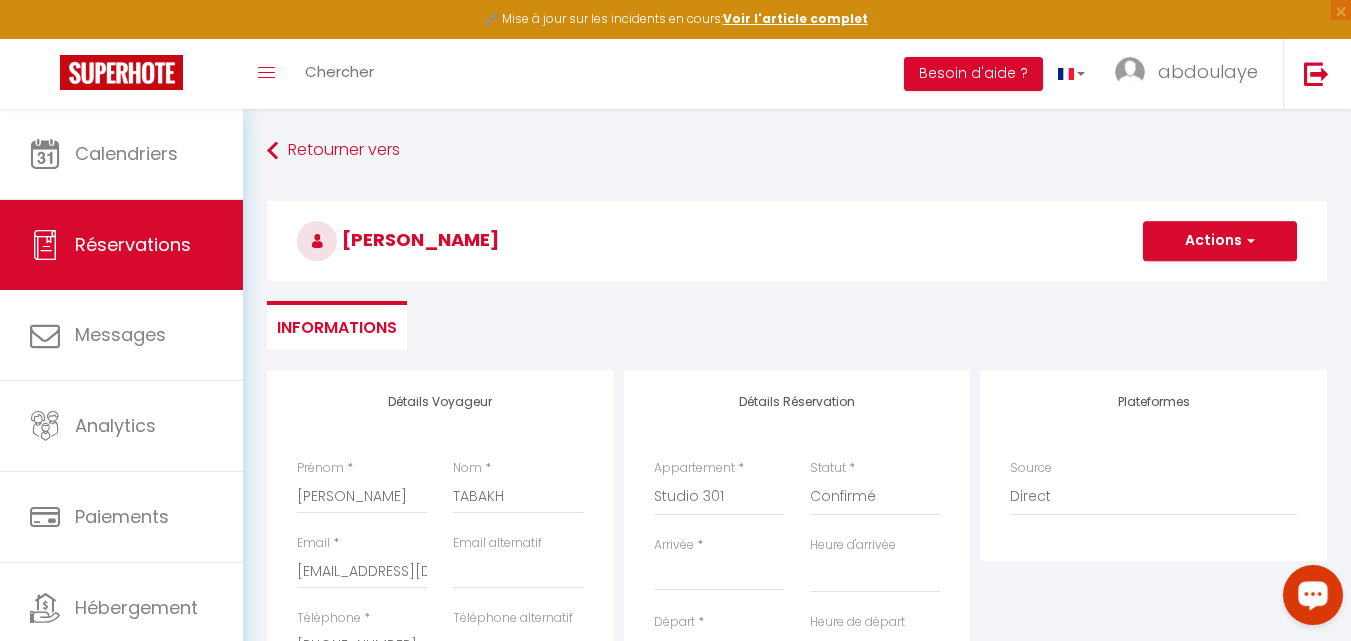 click on "Arrivée" at bounding box center [719, 575] 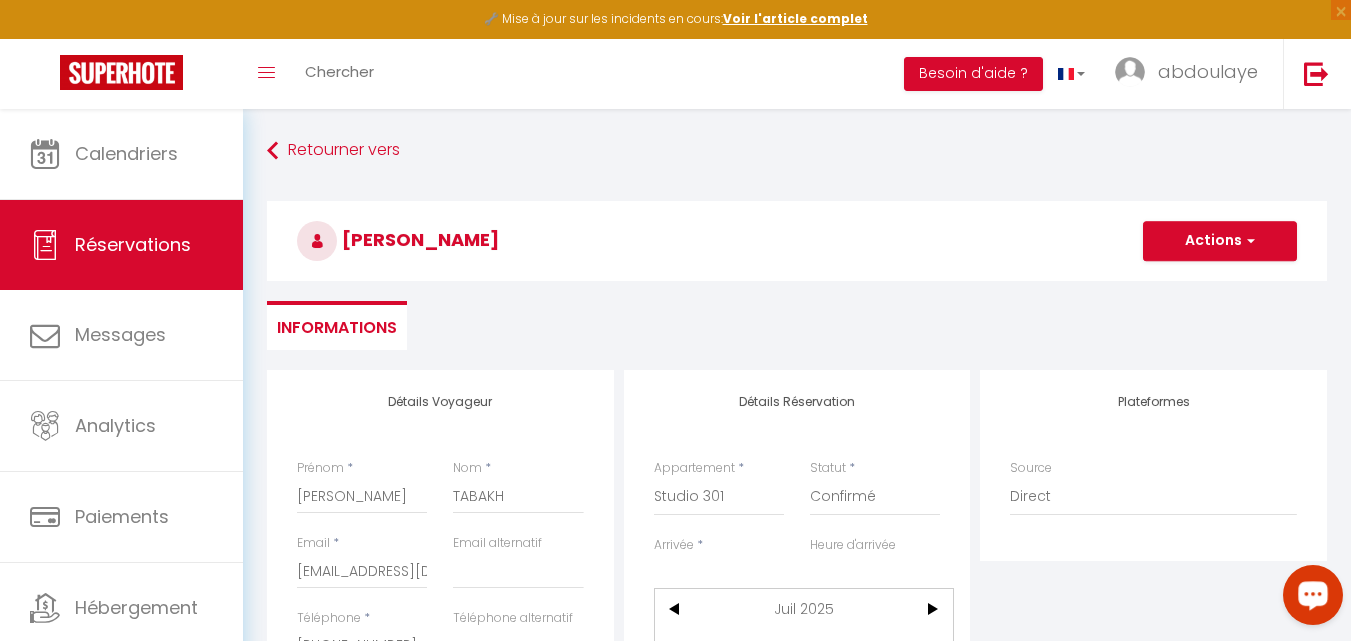 scroll, scrollTop: 584, scrollLeft: 0, axis: vertical 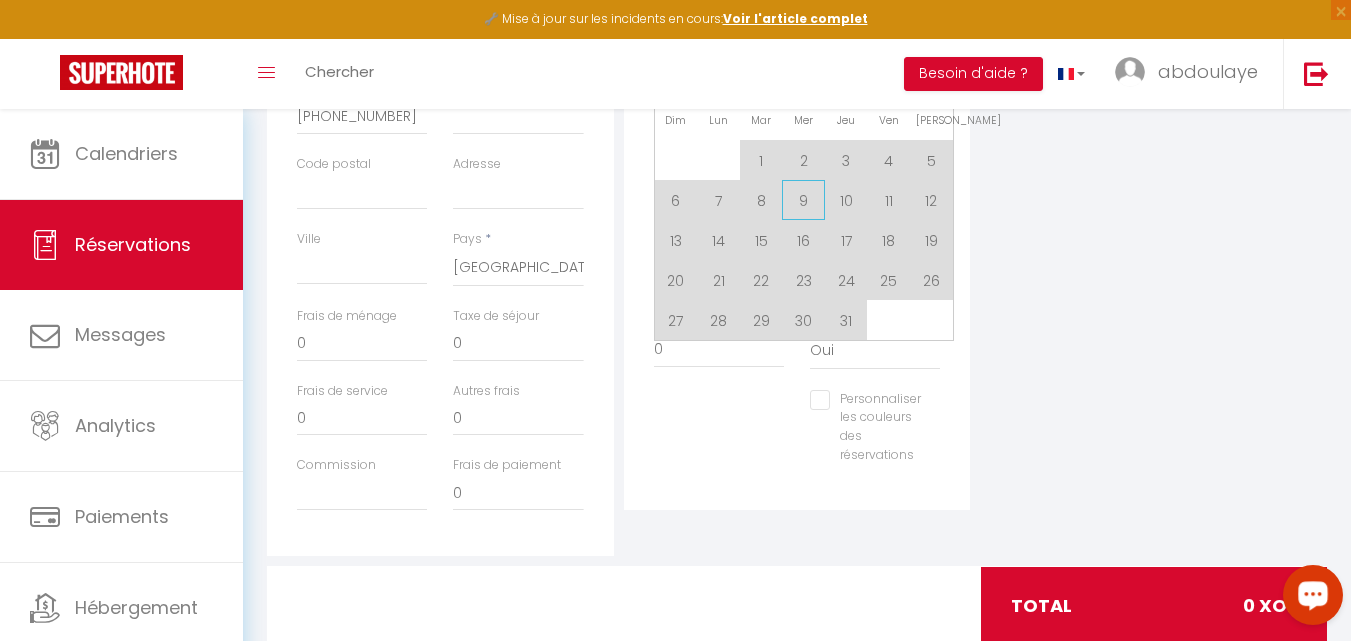 click on "9" at bounding box center [803, 200] 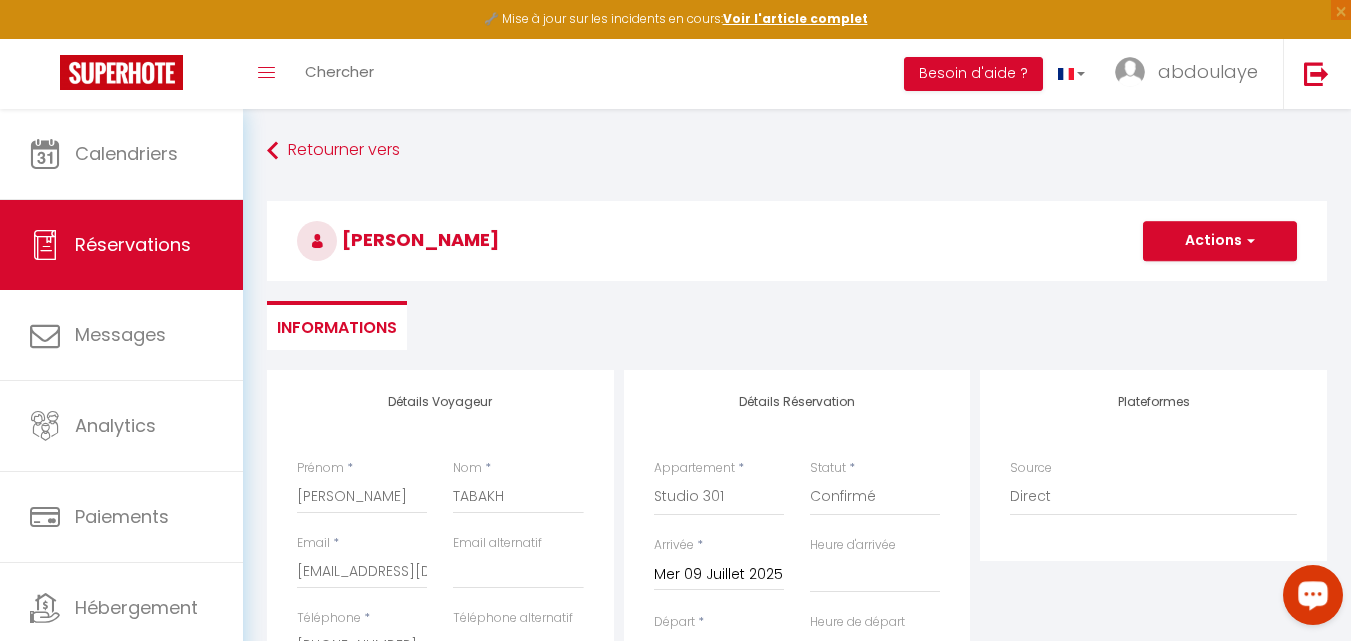 scroll, scrollTop: 584, scrollLeft: 0, axis: vertical 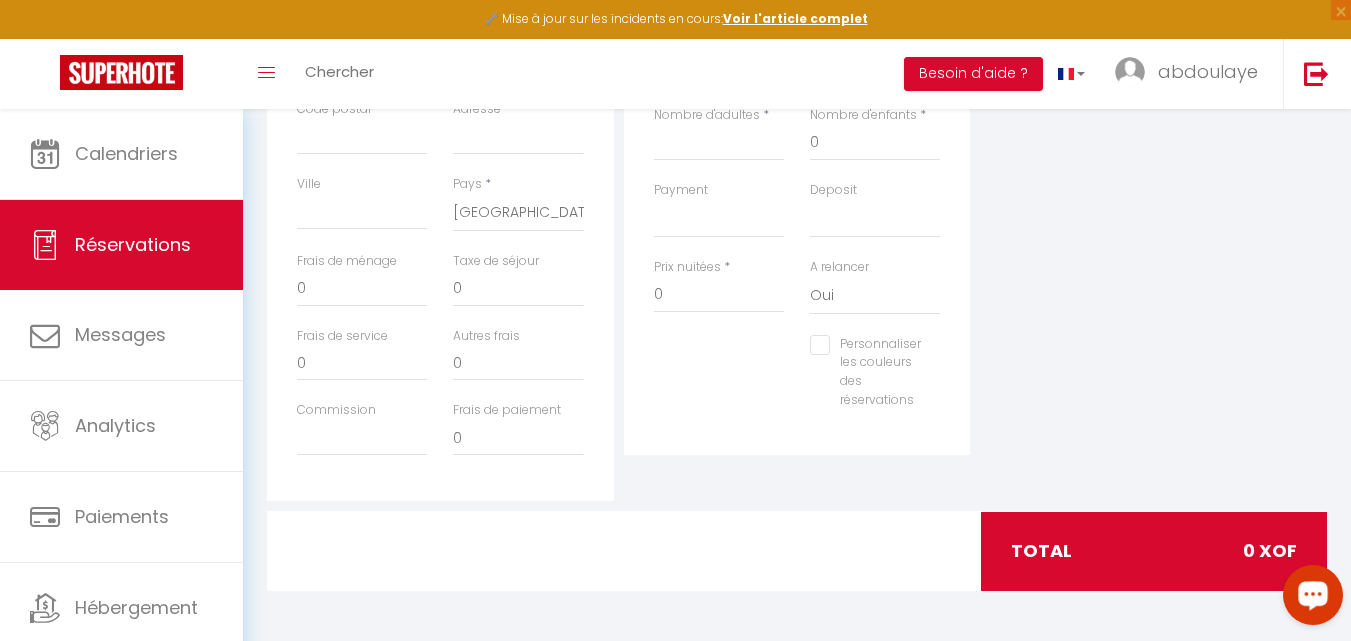drag, startPoint x: 729, startPoint y: 426, endPoint x: 724, endPoint y: 463, distance: 37.336308 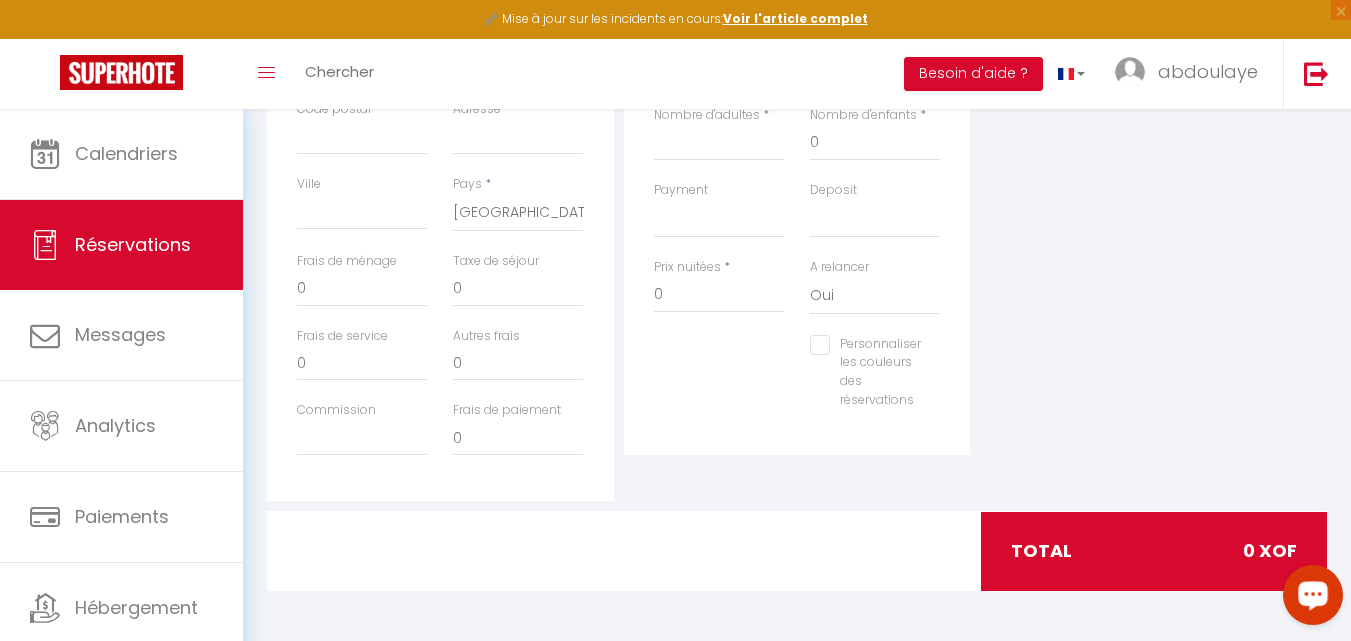 scroll, scrollTop: 0, scrollLeft: 0, axis: both 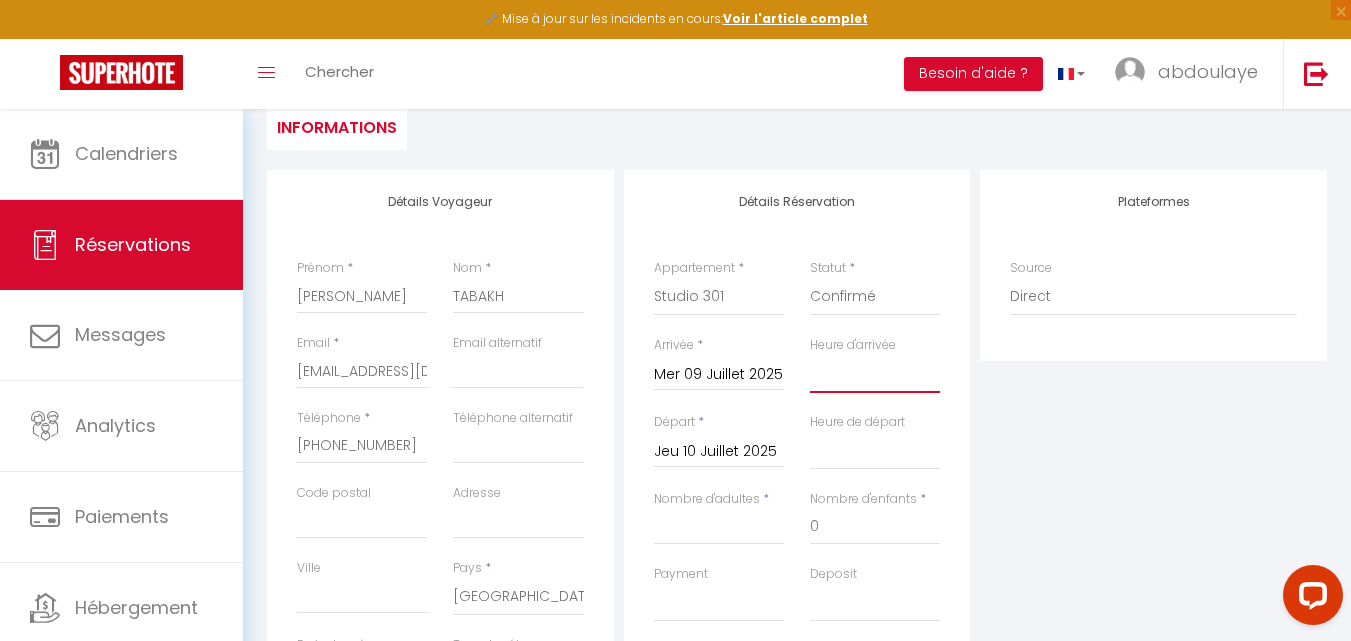 click on "00:00 00:30 01:00 01:30 02:00 02:30 03:00 03:30 04:00 04:30 05:00 05:30 06:00 06:30 07:00 07:30 08:00 08:30 09:00 09:30 10:00 10:30 11:00 11:30 12:00 12:30 13:00 13:30 14:00 14:30 15:00 15:30 16:00 16:30 17:00 17:30 18:00 18:30 19:00 19:30 20:00 20:30 21:00 21:30 22:00 22:30 23:00 23:30" at bounding box center [875, 374] 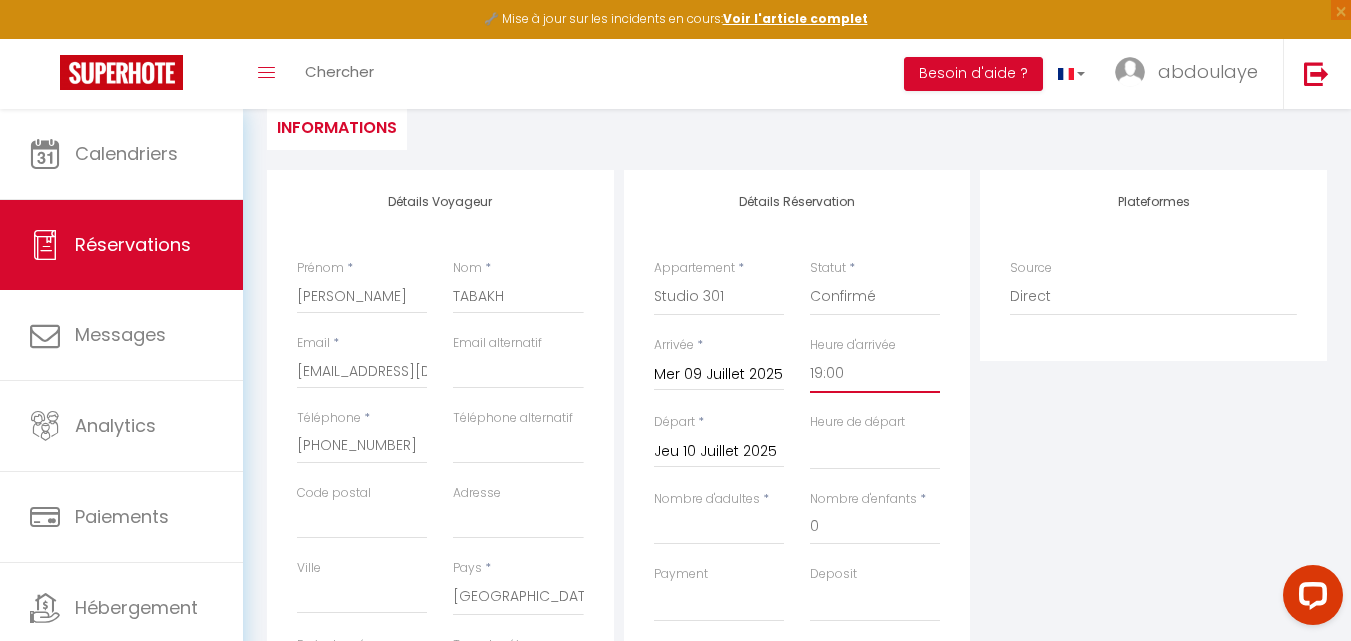 click on "00:00 00:30 01:00 01:30 02:00 02:30 03:00 03:30 04:00 04:30 05:00 05:30 06:00 06:30 07:00 07:30 08:00 08:30 09:00 09:30 10:00 10:30 11:00 11:30 12:00 12:30 13:00 13:30 14:00 14:30 15:00 15:30 16:00 16:30 17:00 17:30 18:00 18:30 19:00 19:30 20:00 20:30 21:00 21:30 22:00 22:30 23:00 23:30" at bounding box center (875, 374) 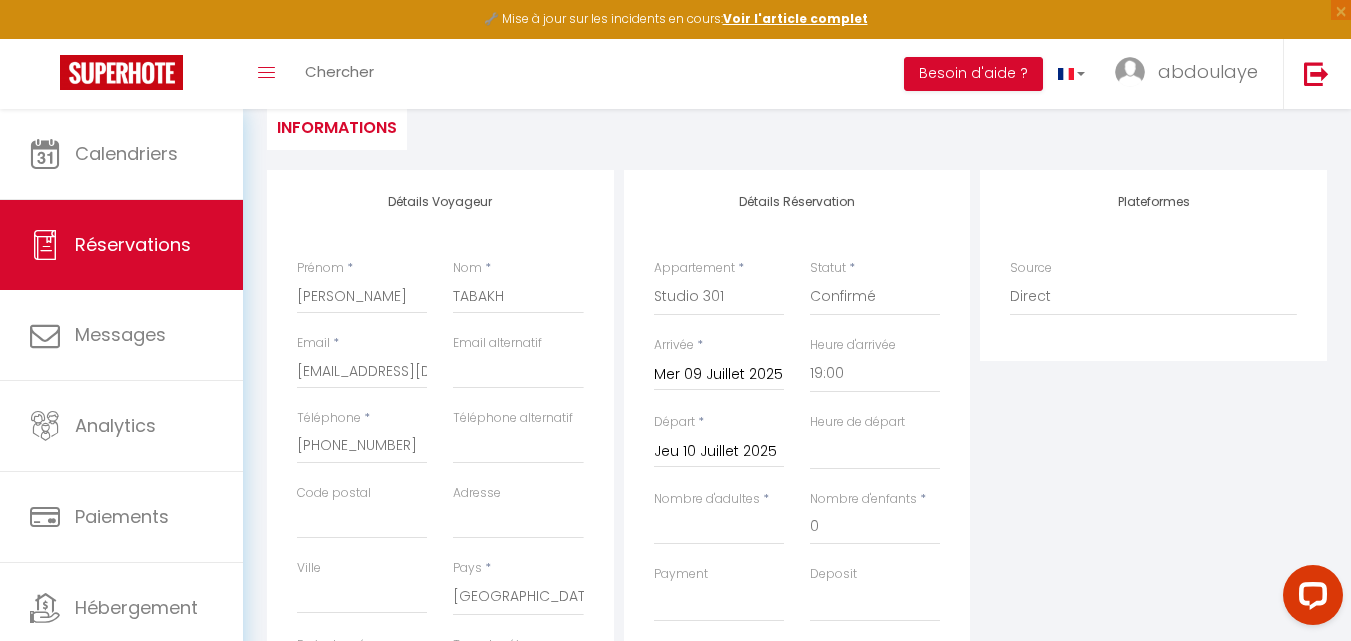 click on "Jeu 10 Juillet 2025" at bounding box center (719, 452) 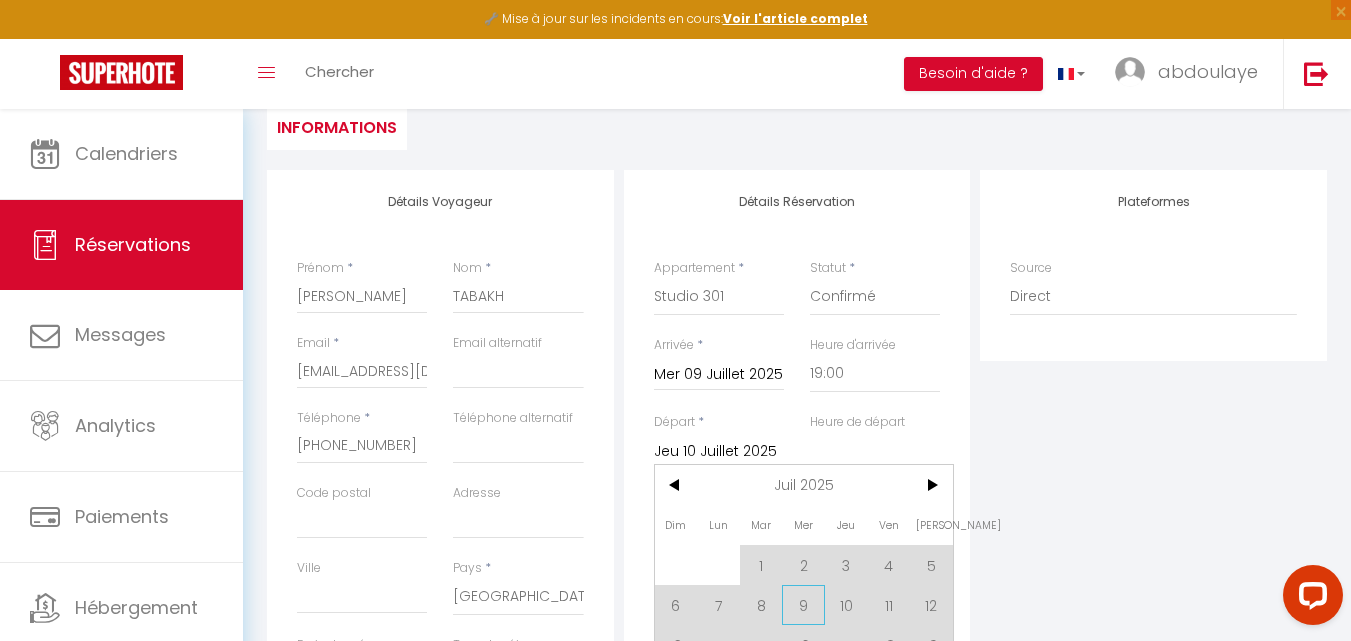 scroll, scrollTop: 584, scrollLeft: 0, axis: vertical 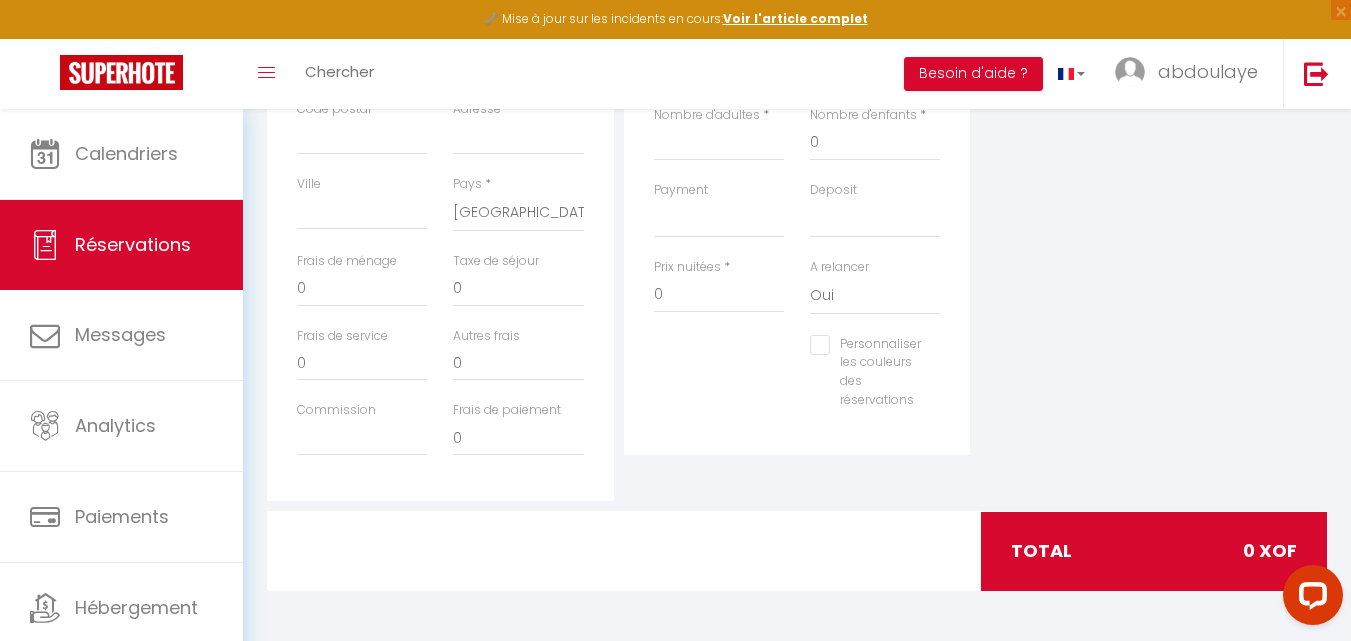 click on "Plateformes    Source
Direct
[DOMAIN_NAME]
[DOMAIN_NAME]
Chalet montagne
Expedia
Gite de [GEOGRAPHIC_DATA]
Homeaway
Homeaway iCal
[DOMAIN_NAME]
[DOMAIN_NAME]
[DOMAIN_NAME]
Ical" at bounding box center (1153, 143) 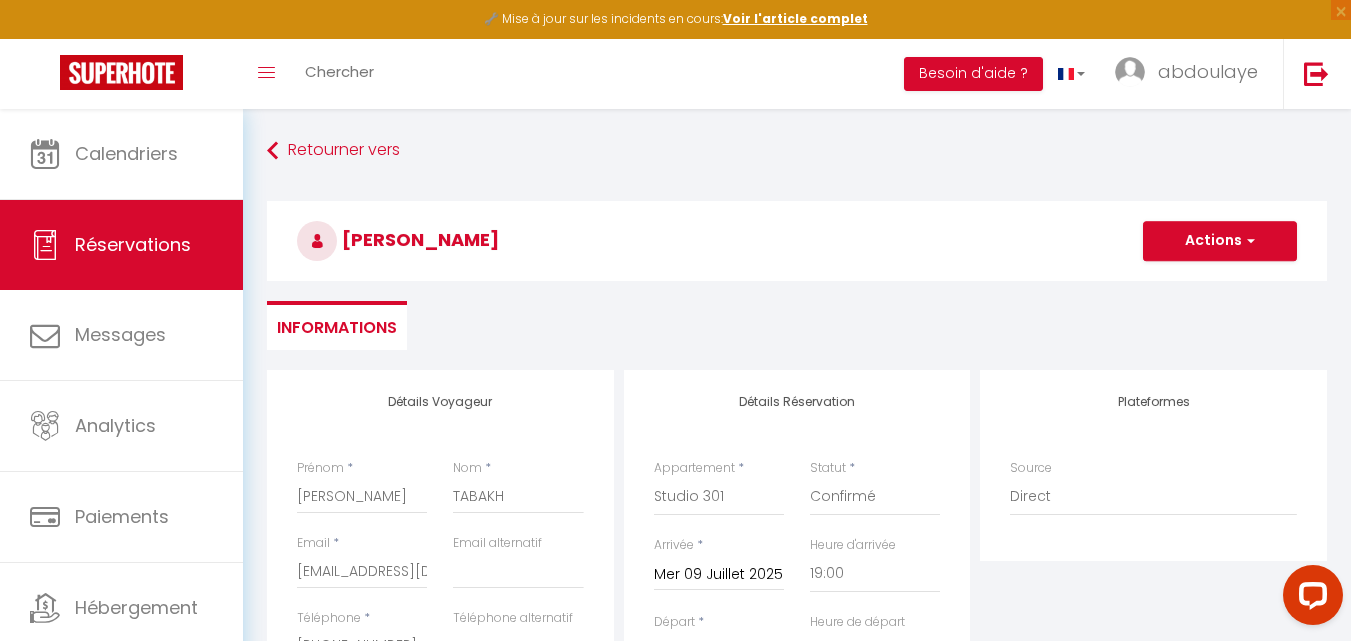 scroll, scrollTop: 584, scrollLeft: 0, axis: vertical 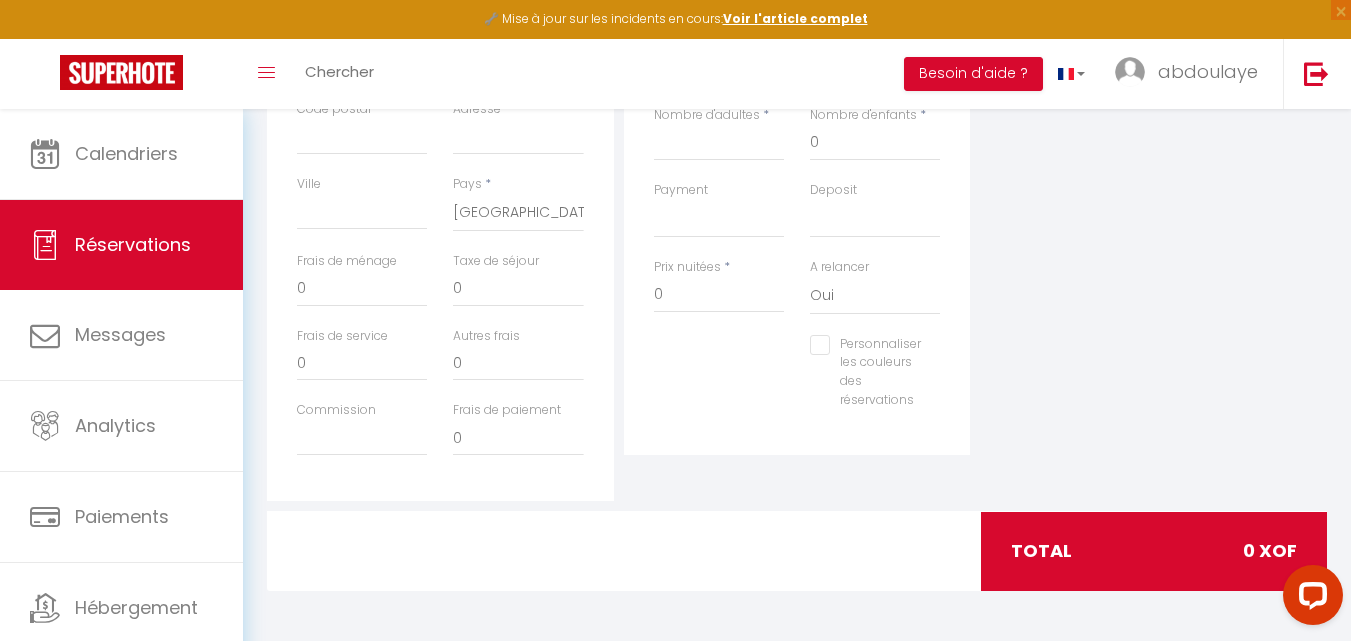 click on "Retourner vers    [PERSON_NAME]
Actions
Enregistrer
Actions
Enregistrer   [PERSON_NAME] et éditer   Envoyer la facture   Copier le lien
Actions
Voir le contrat   Envoyer le contrat   Copier le lien
Actions
Encaisser un paiement     Encaisser une caution     Créer nouveau [PERSON_NAME]     Créer nouveau lien caution     Envoyer un paiement global
Actions
Informations" at bounding box center (797, -333) 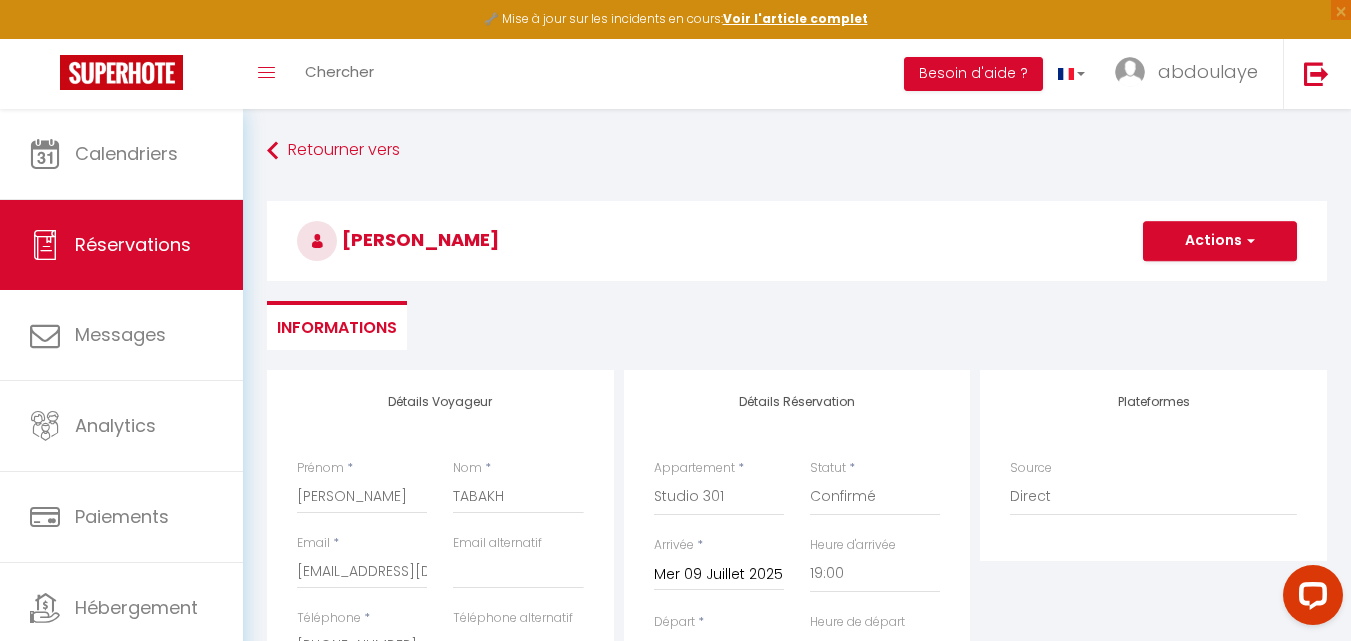 scroll, scrollTop: 584, scrollLeft: 0, axis: vertical 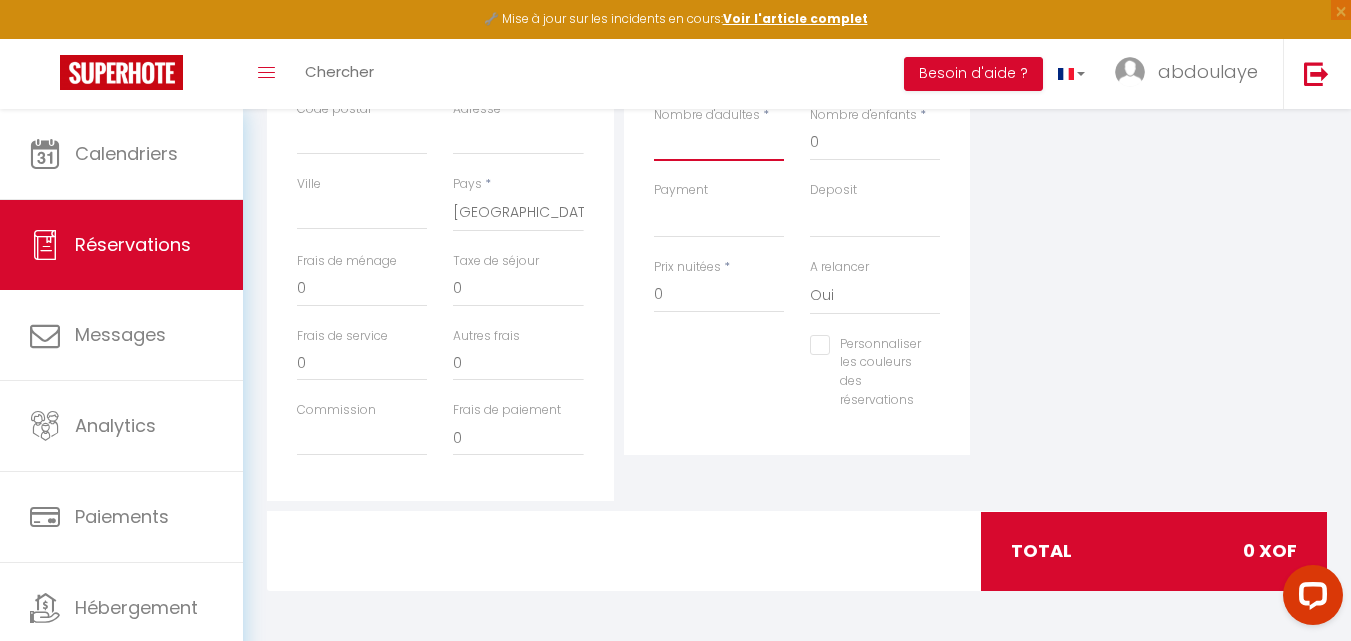 click on "Nombre d'adultes" at bounding box center (719, 143) 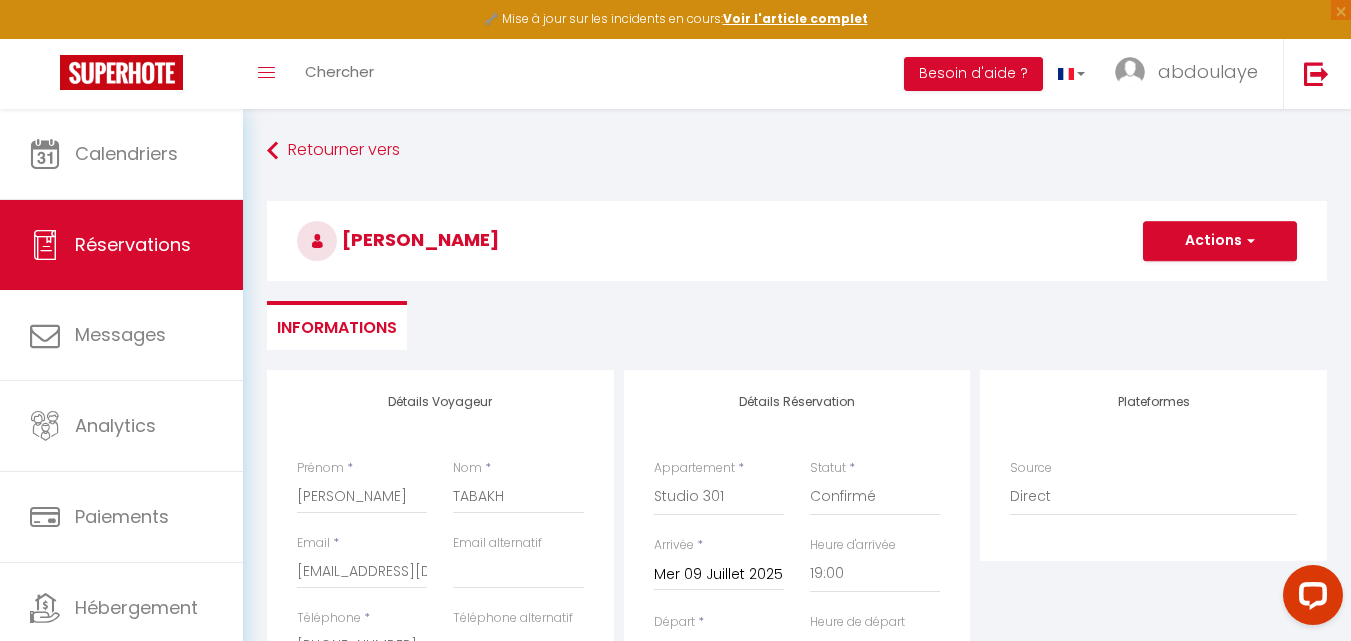 scroll, scrollTop: 584, scrollLeft: 0, axis: vertical 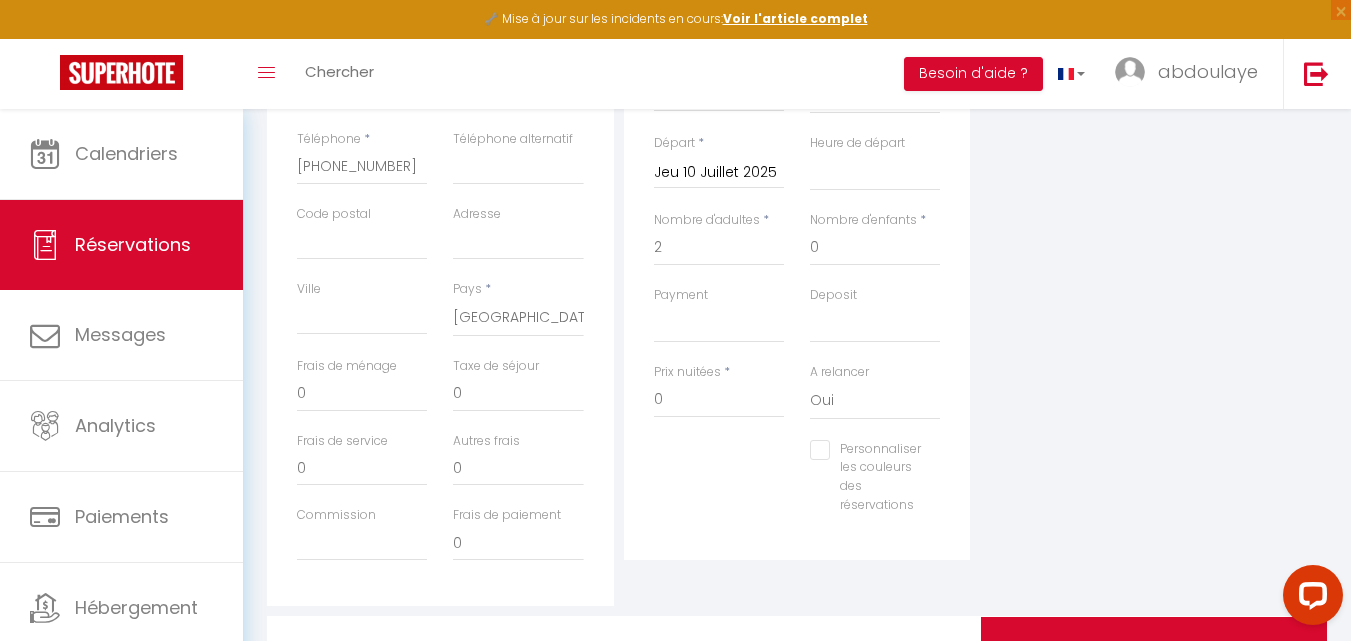 click on "Jeu 10 Juillet 2025" at bounding box center (719, 173) 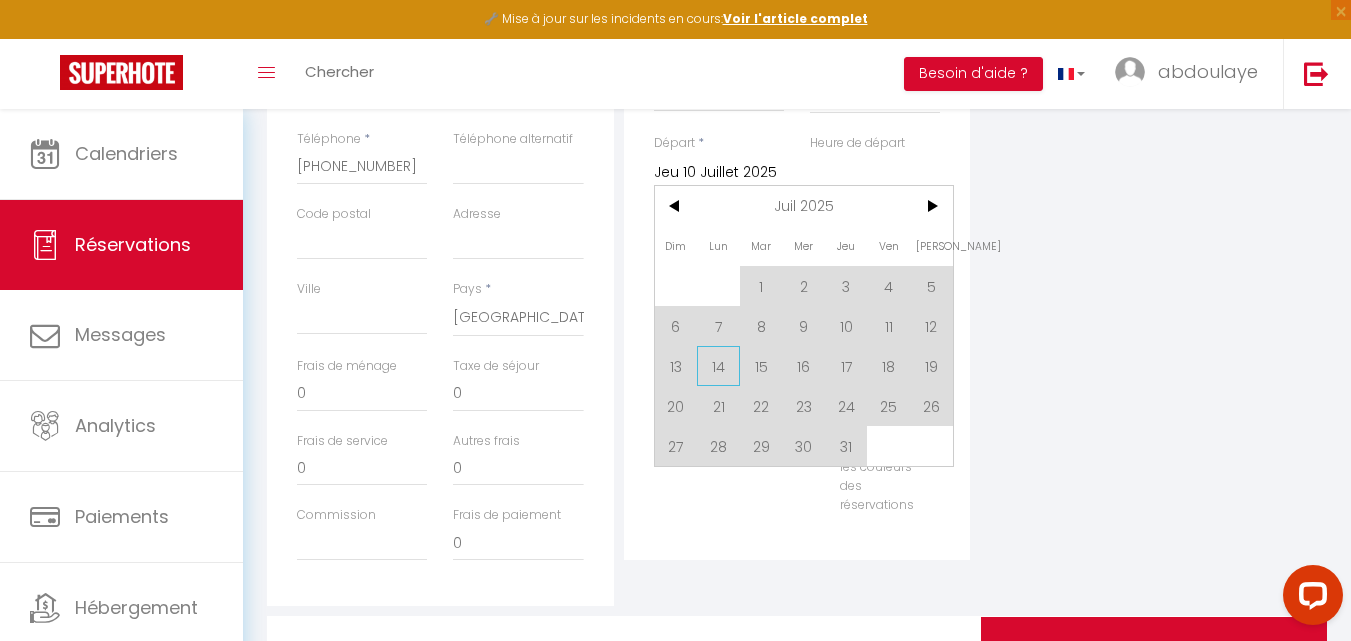 click on "14" at bounding box center (718, 366) 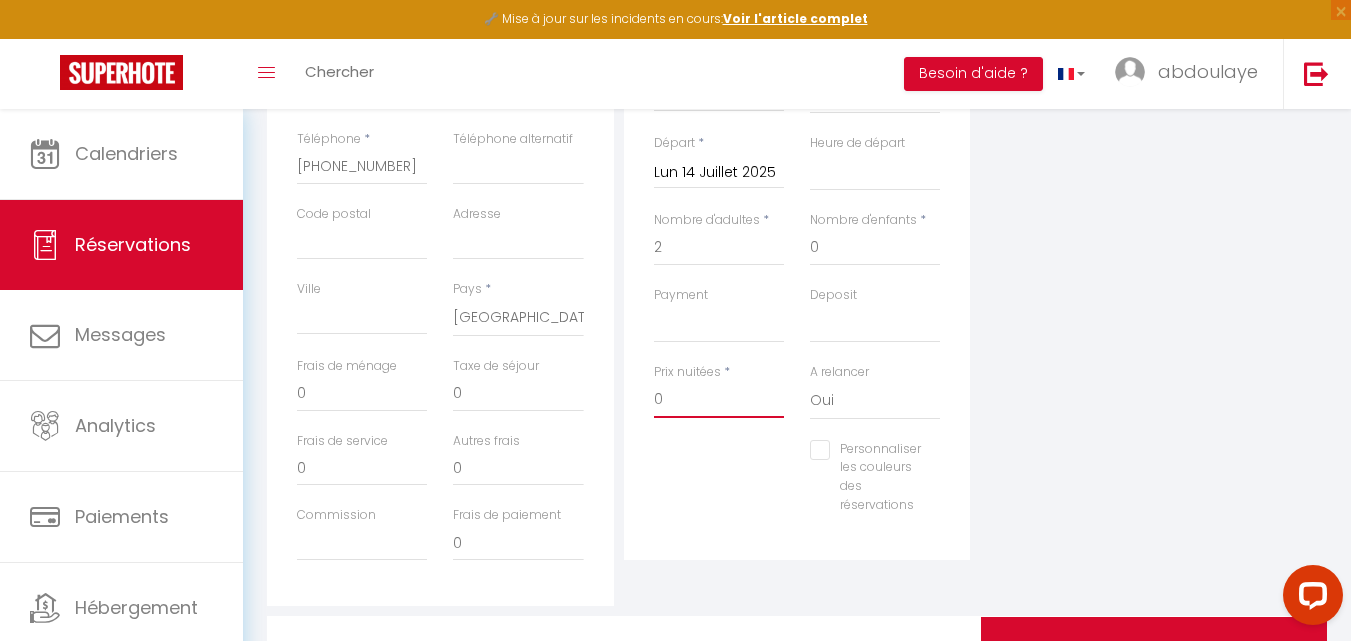 click on "0" at bounding box center [719, 400] 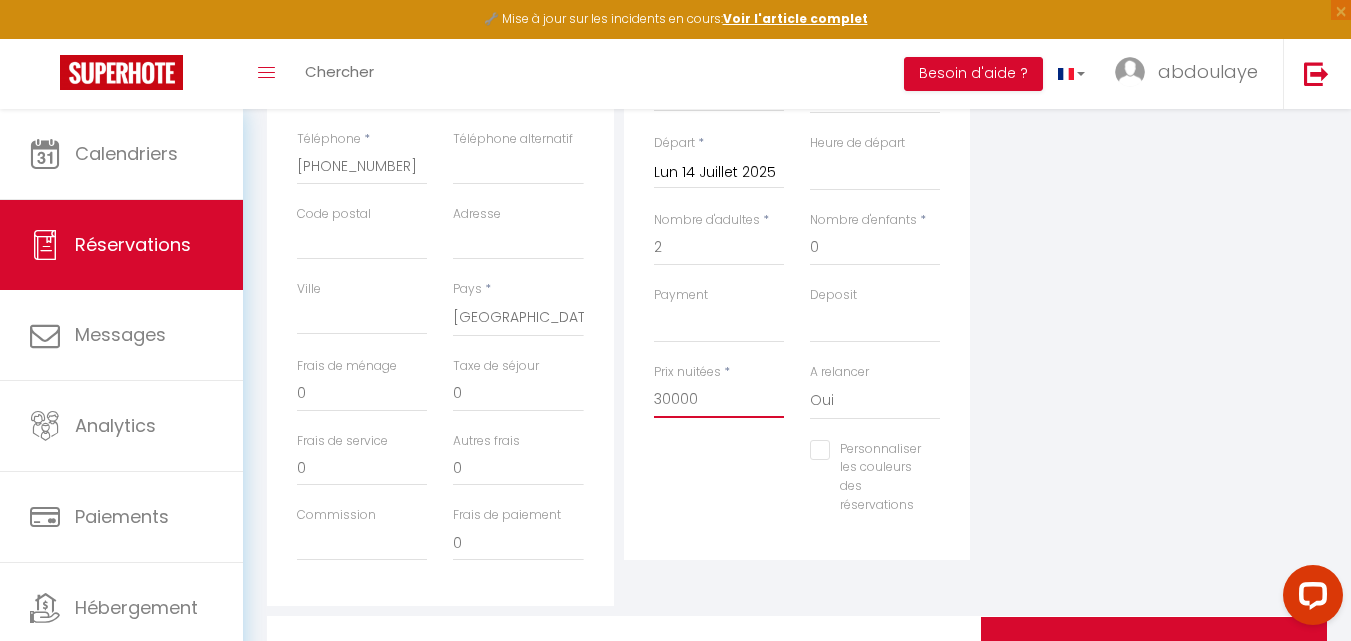 click on "30000" at bounding box center [719, 400] 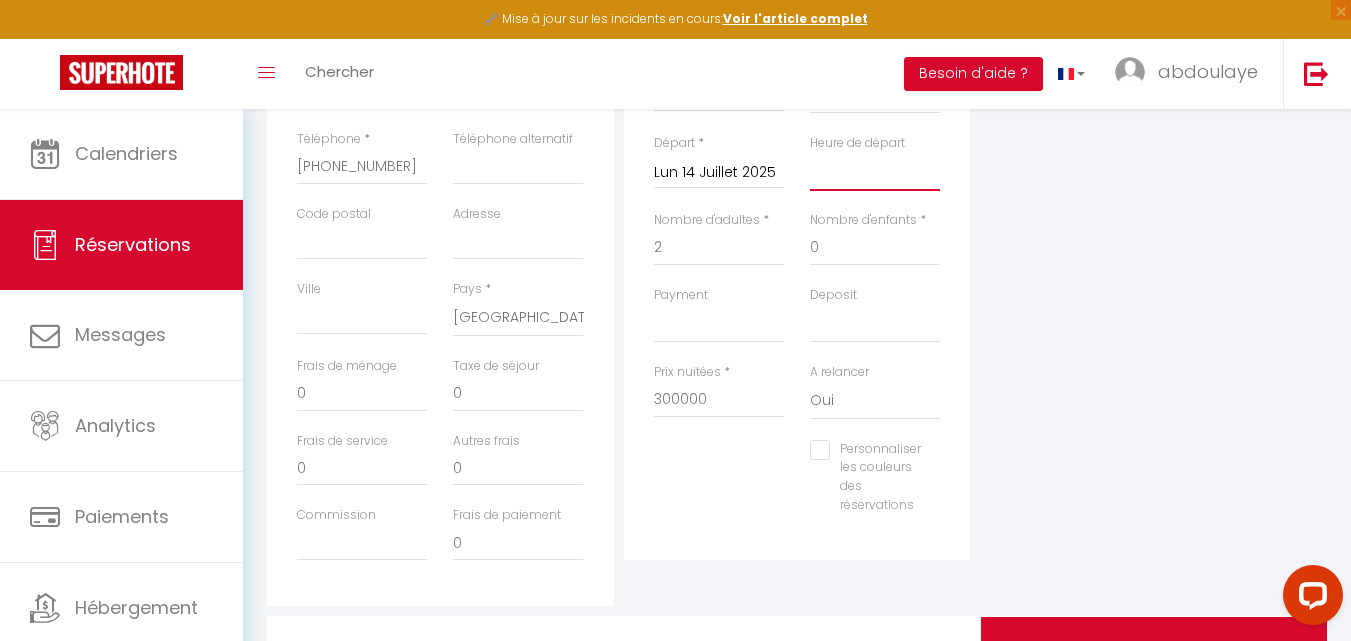 click on "00:00 00:30 01:00 01:30 02:00 02:30 03:00 03:30 04:00 04:30 05:00 05:30 06:00 06:30 07:00 07:30 08:00 08:30 09:00 09:30 10:00 10:30 11:00 11:30 12:00 12:30 13:00 13:30 14:00 14:30 15:00 15:30 16:00 16:30 17:00 17:30 18:00 18:30 19:00 19:30 20:00 20:30 21:00 21:30 22:00 22:30 23:00 23:30" at bounding box center (875, 172) 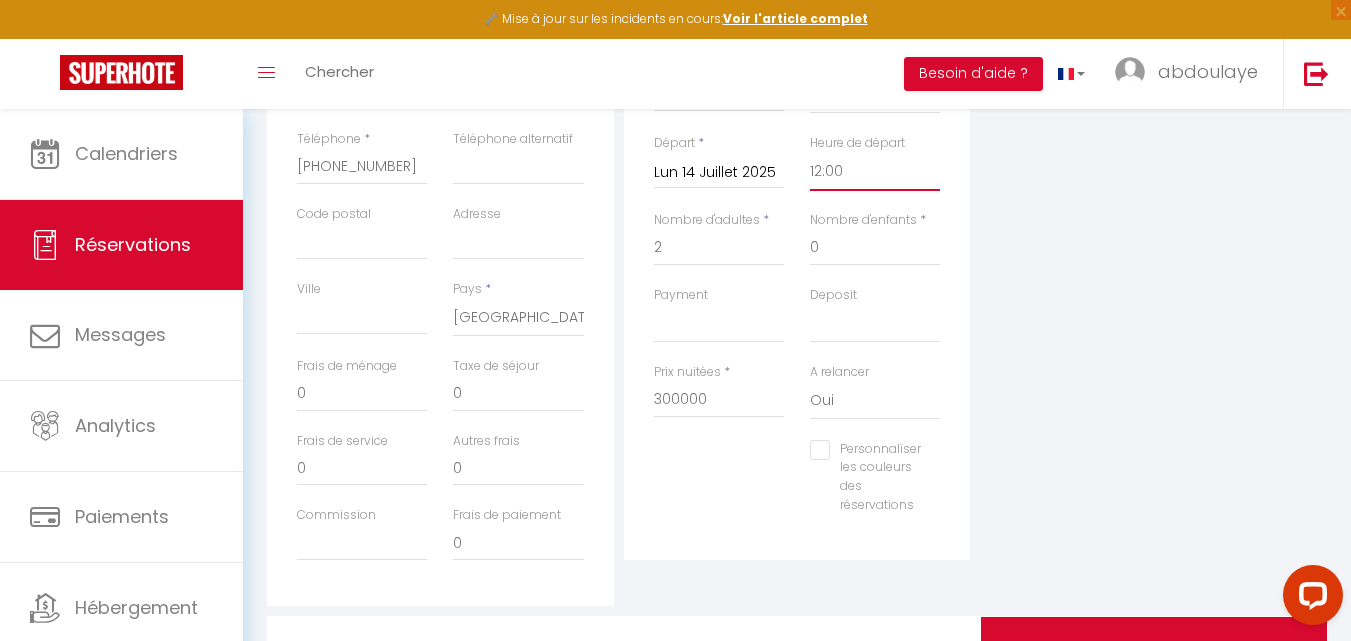 click on "00:00 00:30 01:00 01:30 02:00 02:30 03:00 03:30 04:00 04:30 05:00 05:30 06:00 06:30 07:00 07:30 08:00 08:30 09:00 09:30 10:00 10:30 11:00 11:30 12:00 12:30 13:00 13:30 14:00 14:30 15:00 15:30 16:00 16:30 17:00 17:30 18:00 18:30 19:00 19:30 20:00 20:30 21:00 21:30 22:00 22:30 23:00 23:30" at bounding box center (875, 172) 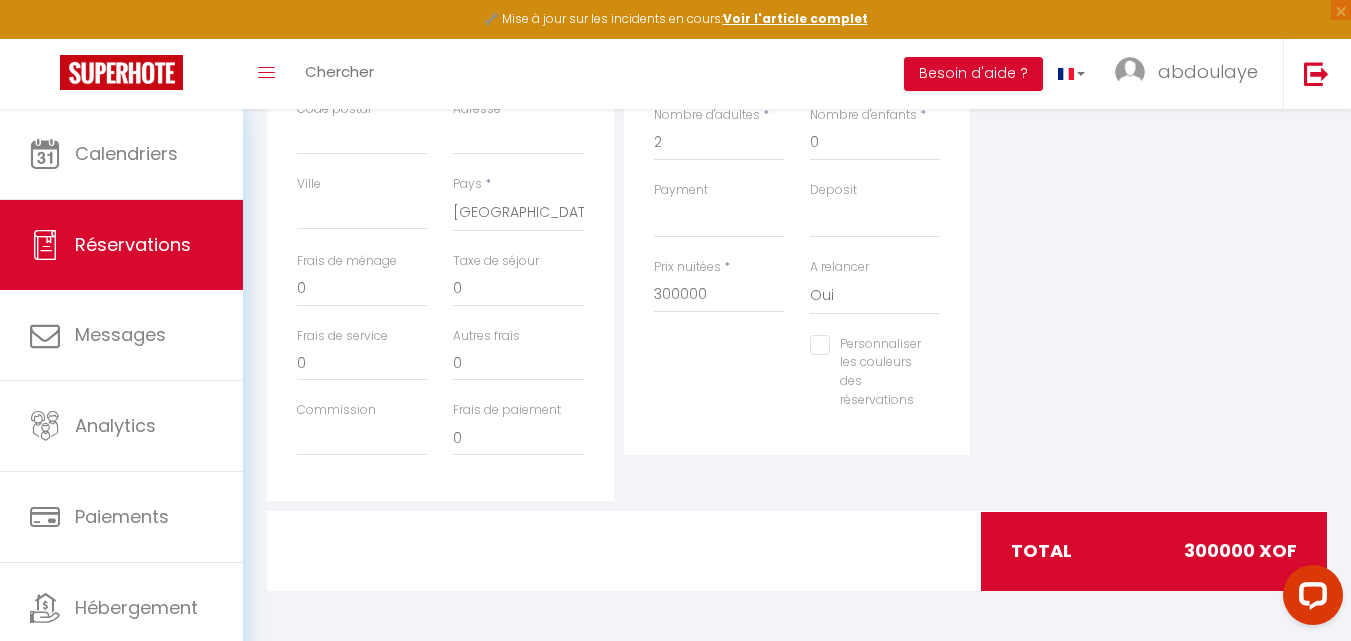 scroll, scrollTop: 0, scrollLeft: 0, axis: both 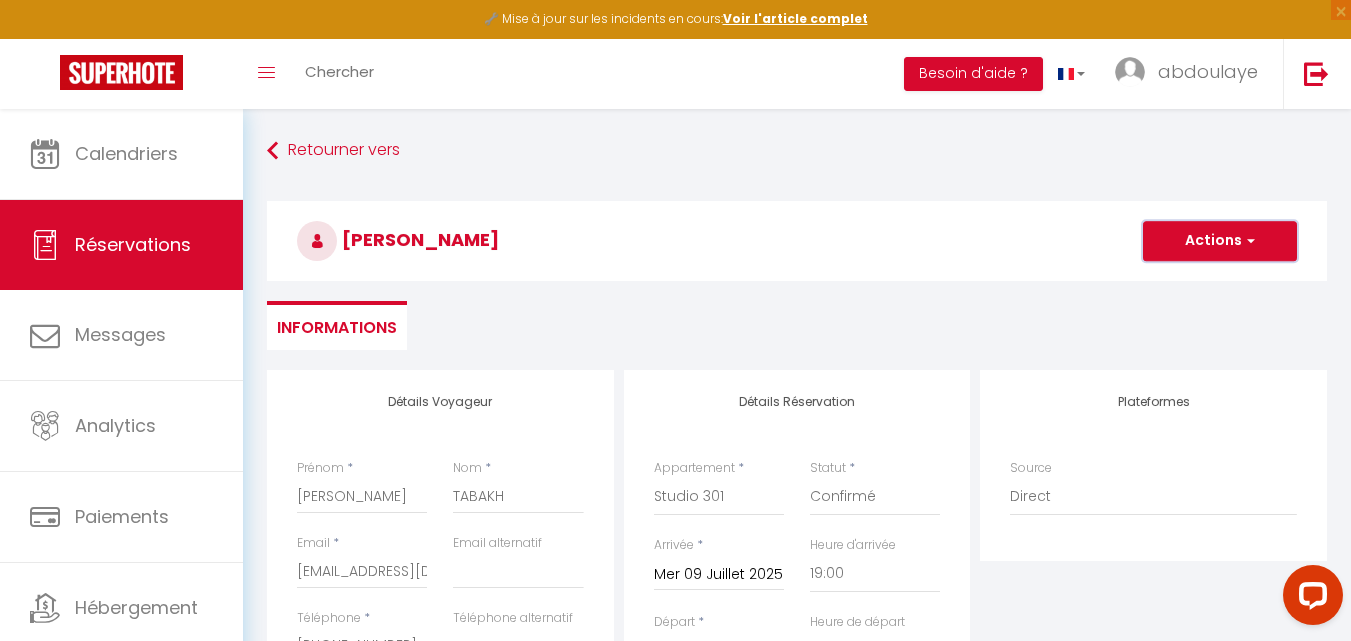 click at bounding box center [1248, 241] 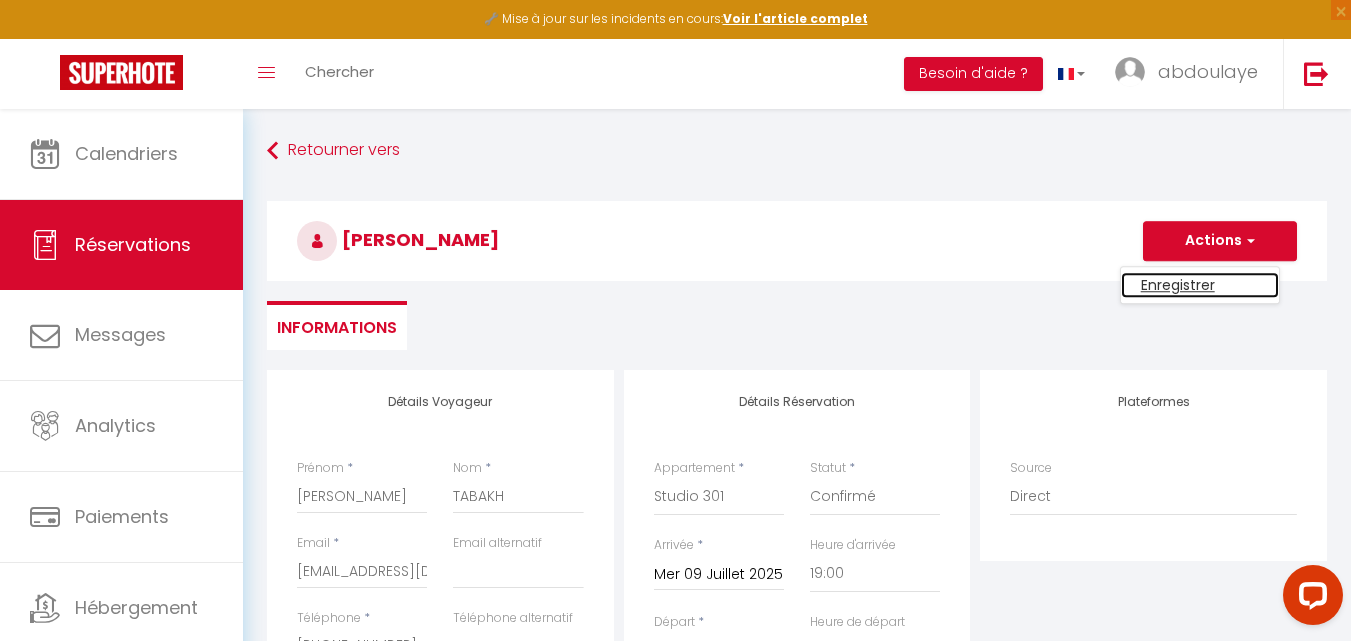 click on "Enregistrer" at bounding box center (1200, 285) 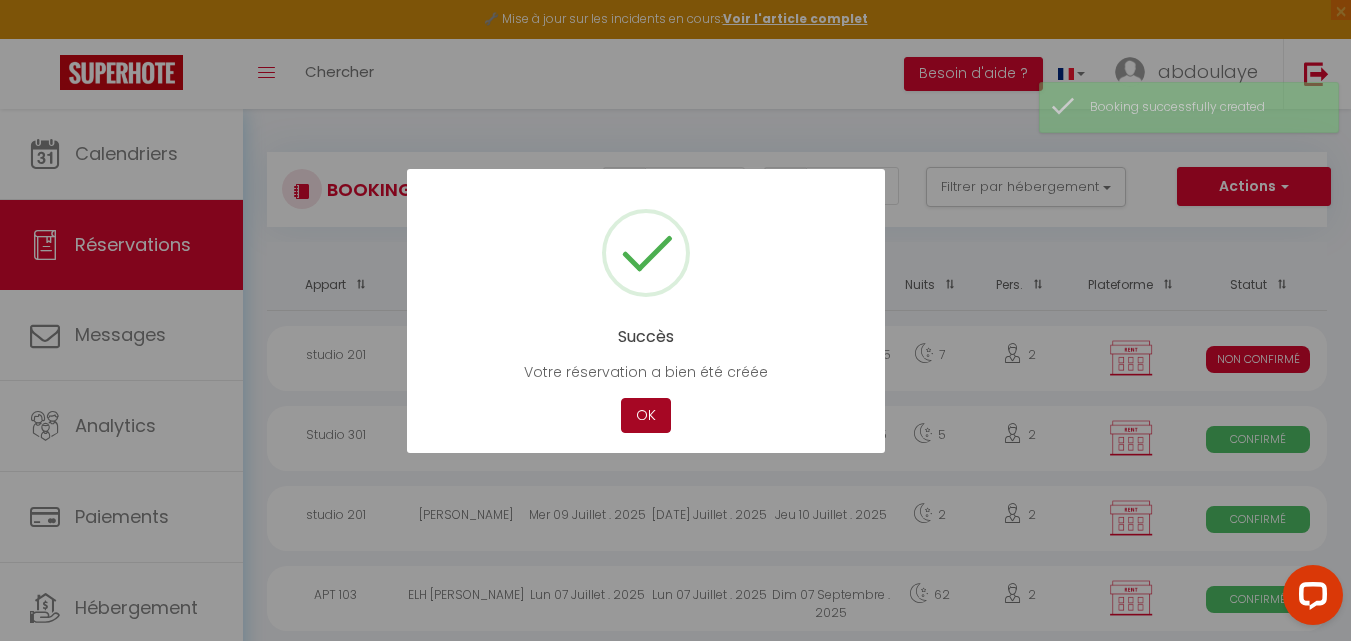 click on "OK" at bounding box center (646, 415) 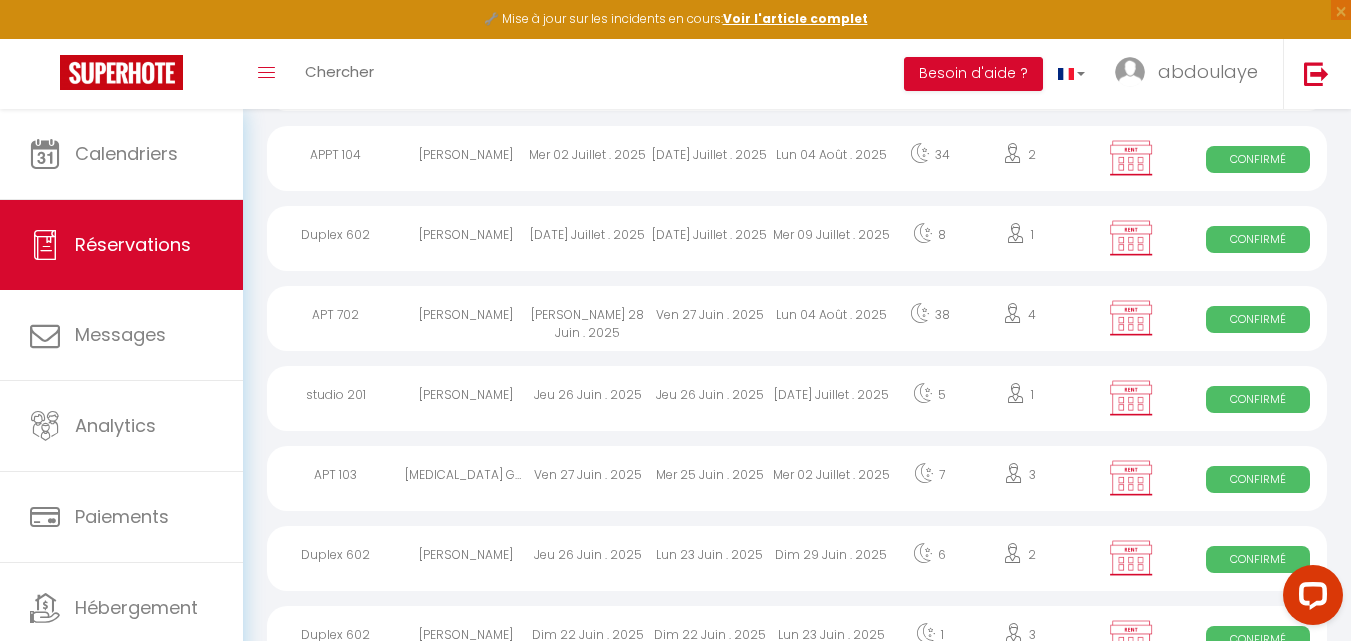 scroll, scrollTop: 0, scrollLeft: 0, axis: both 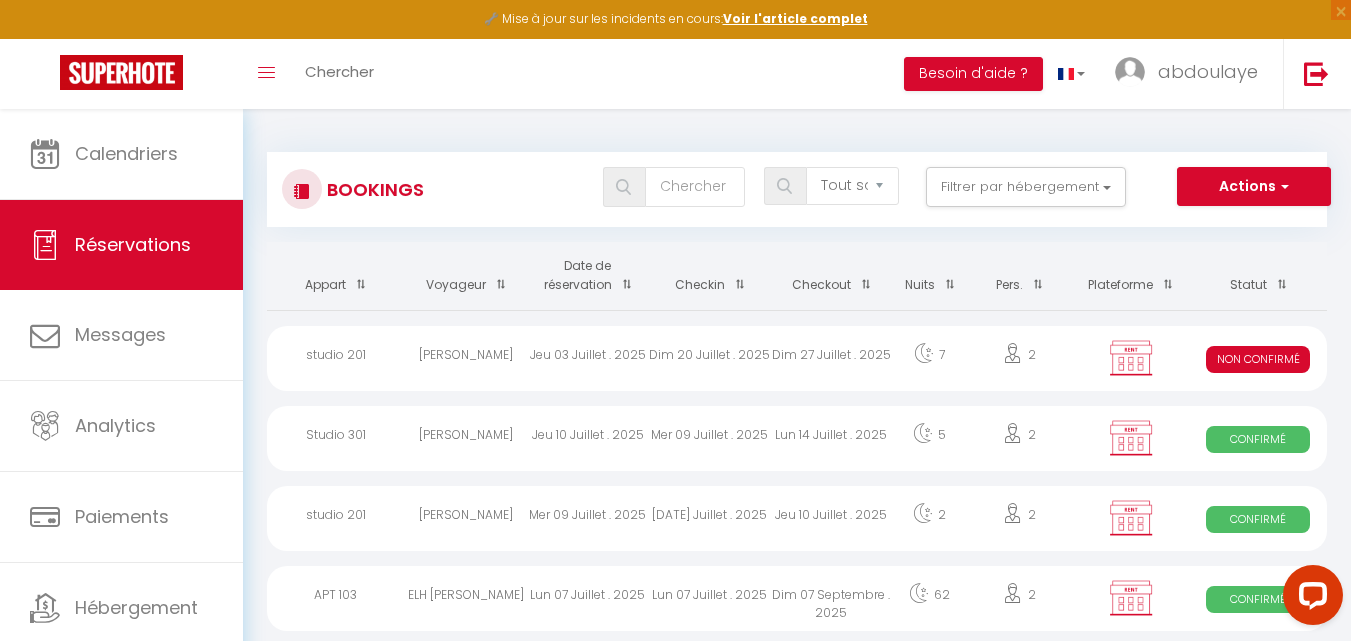 click on "[PERSON_NAME]" at bounding box center [466, 358] 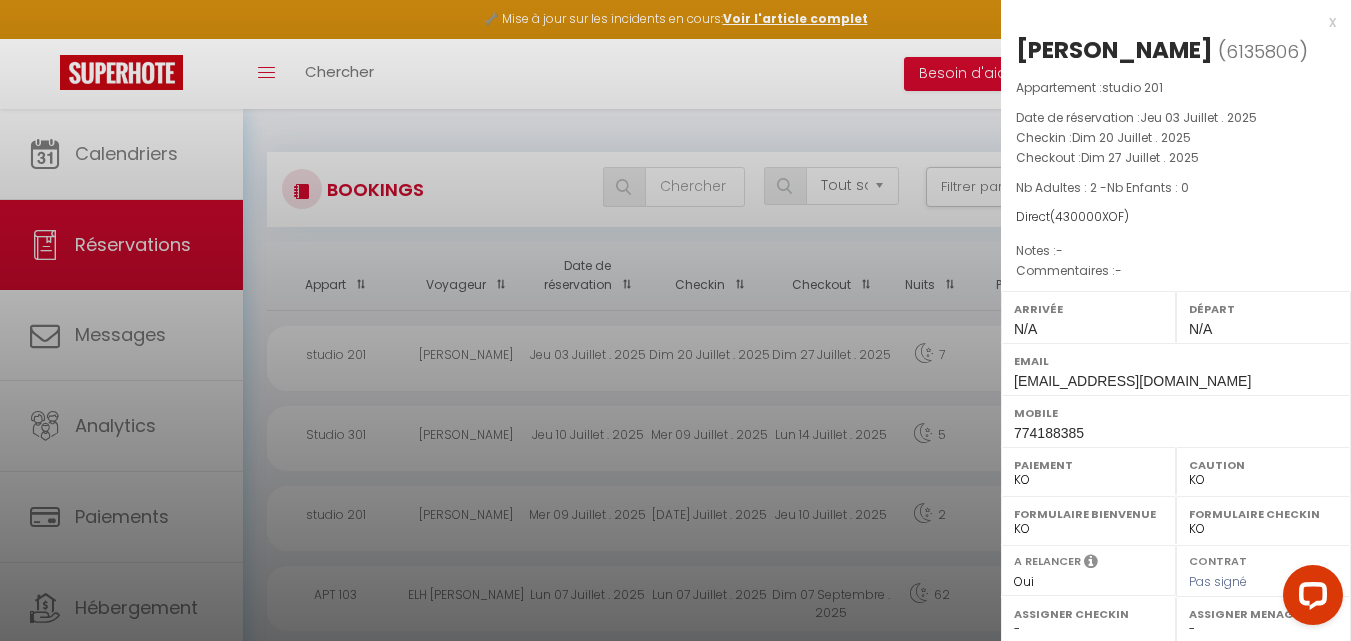 click at bounding box center [675, 320] 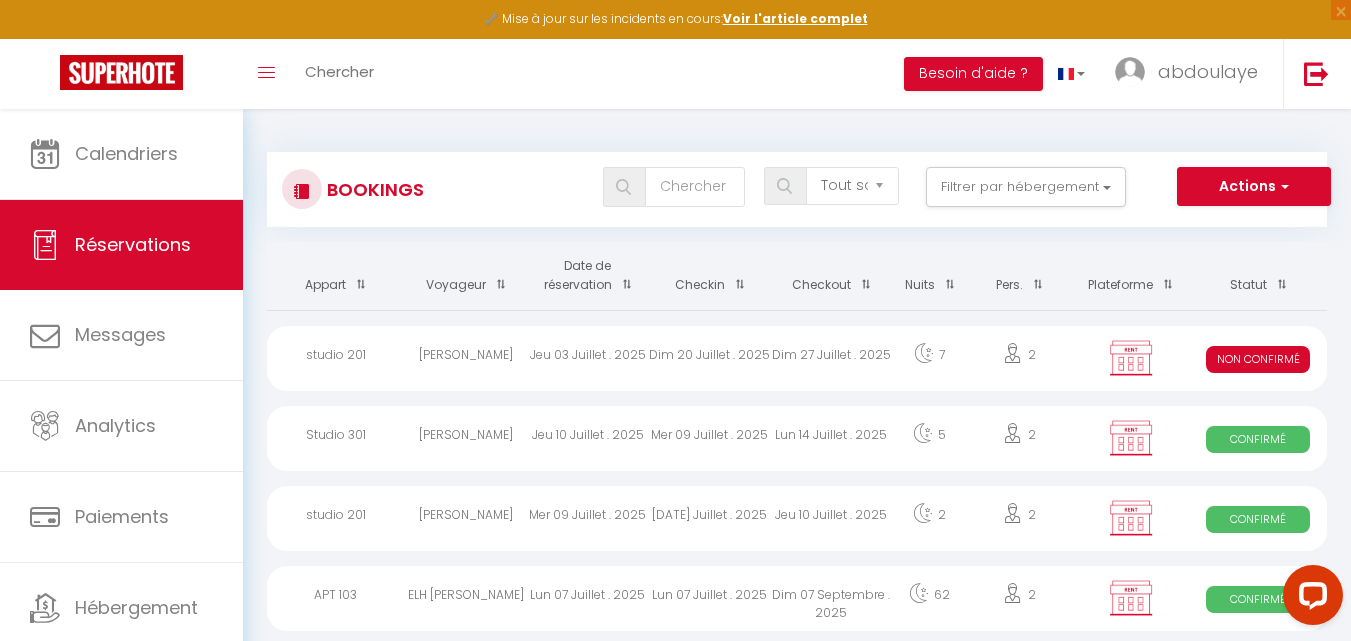 click on "[PERSON_NAME]" at bounding box center (466, 518) 